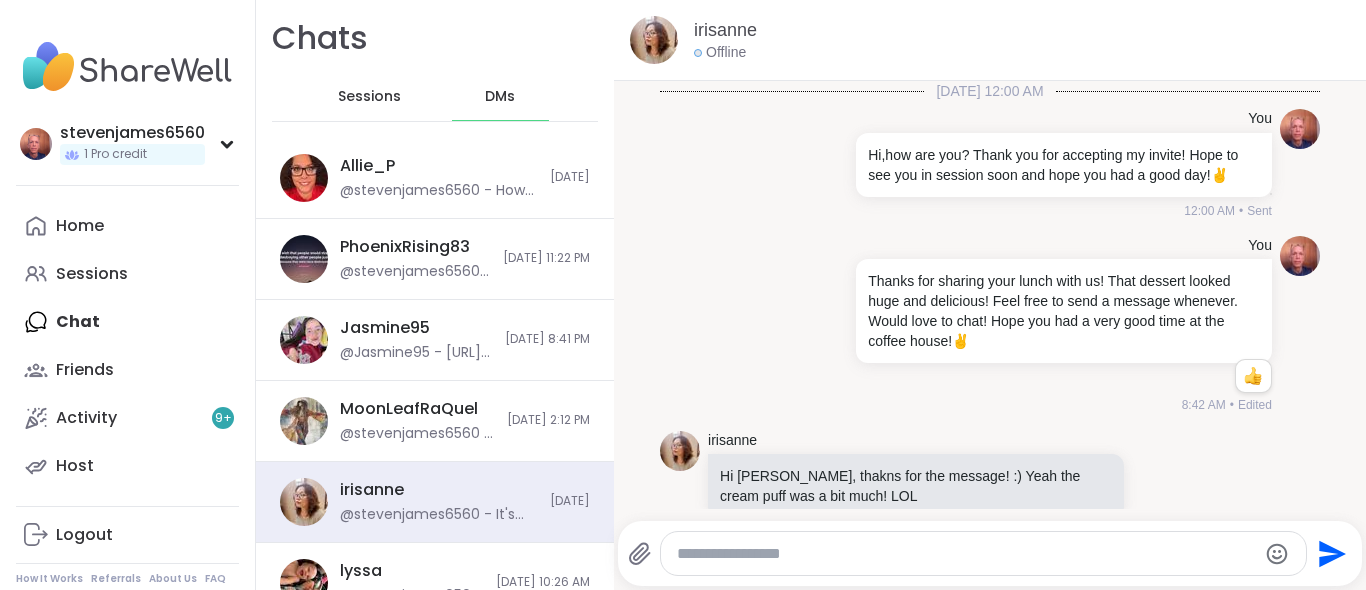 scroll, scrollTop: 0, scrollLeft: 0, axis: both 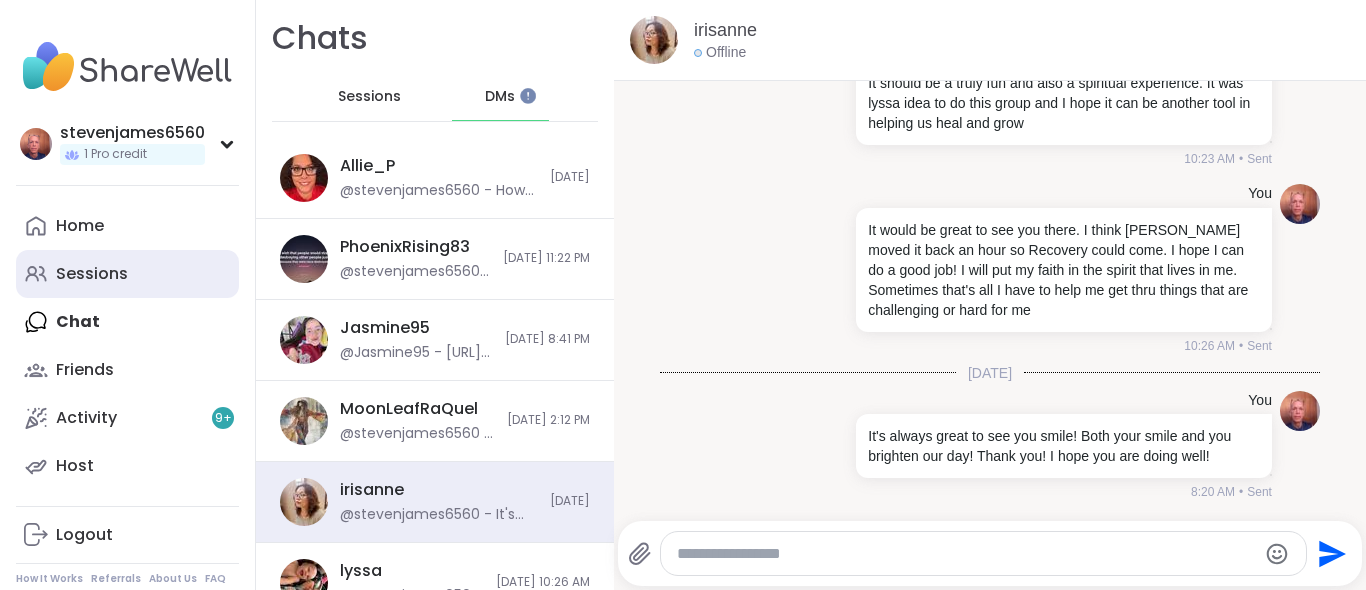 click on "Sessions" at bounding box center (92, 274) 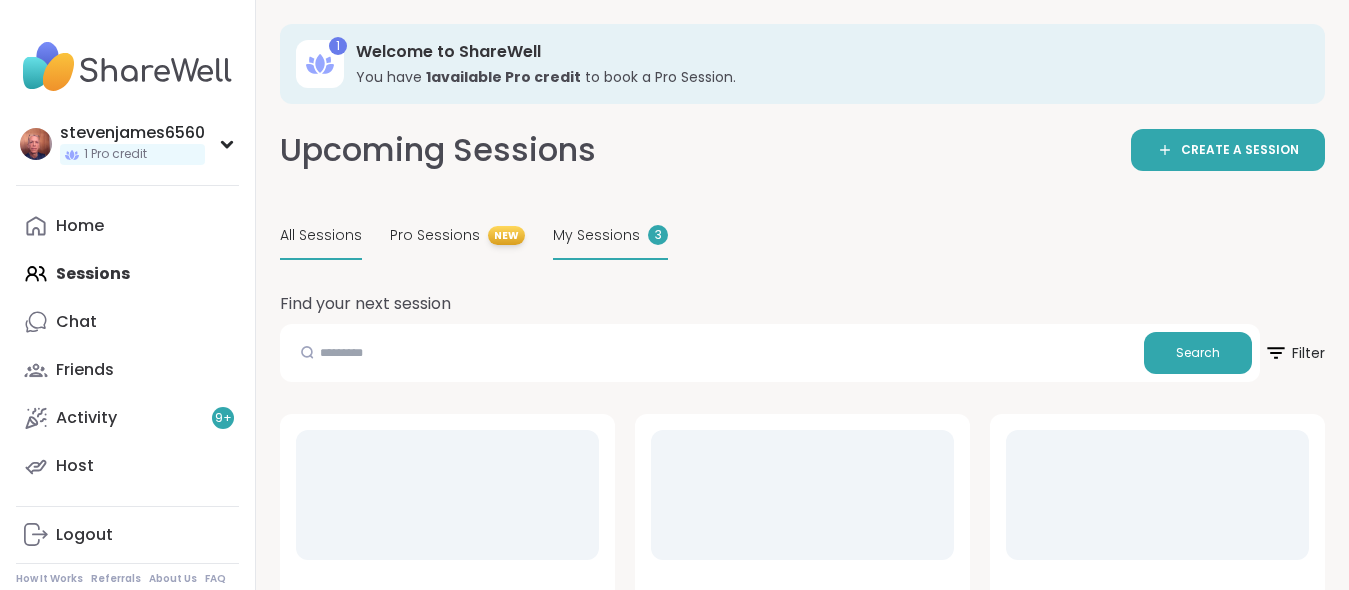 click on "My Sessions" at bounding box center (596, 235) 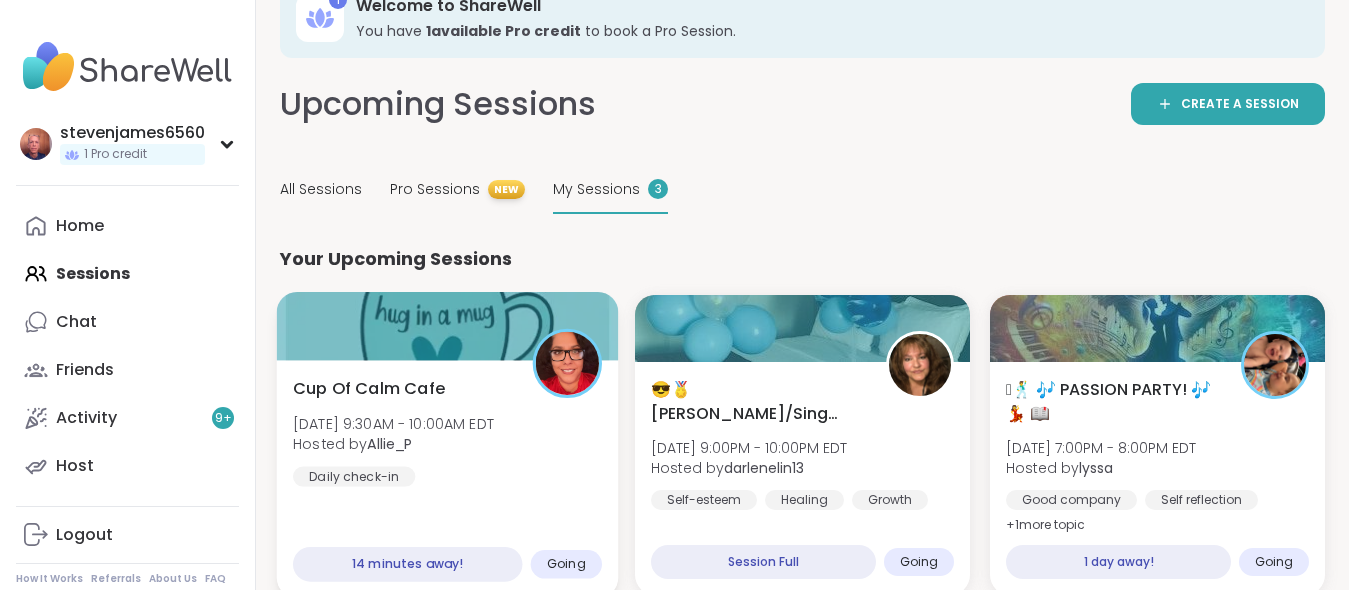 scroll, scrollTop: 71, scrollLeft: 0, axis: vertical 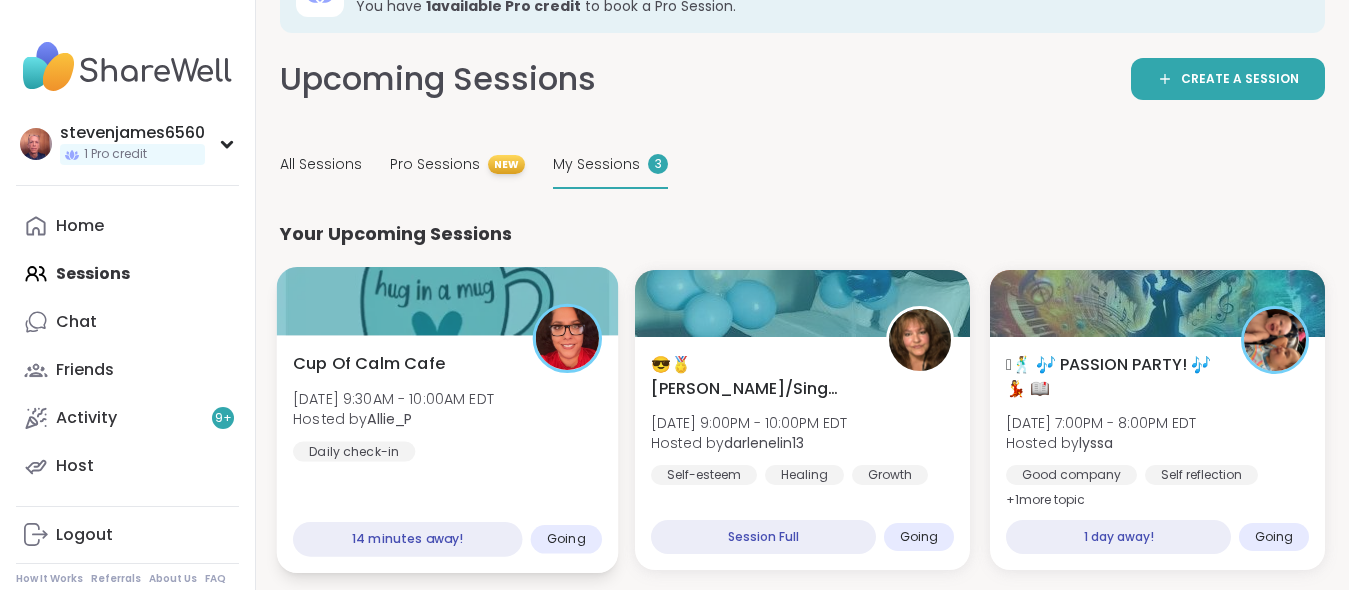 click on "Cup Of Calm Cafe [DATE] 9:30AM - 10:00AM EDT Hosted by  Allie_P Daily check-in" at bounding box center [447, 407] 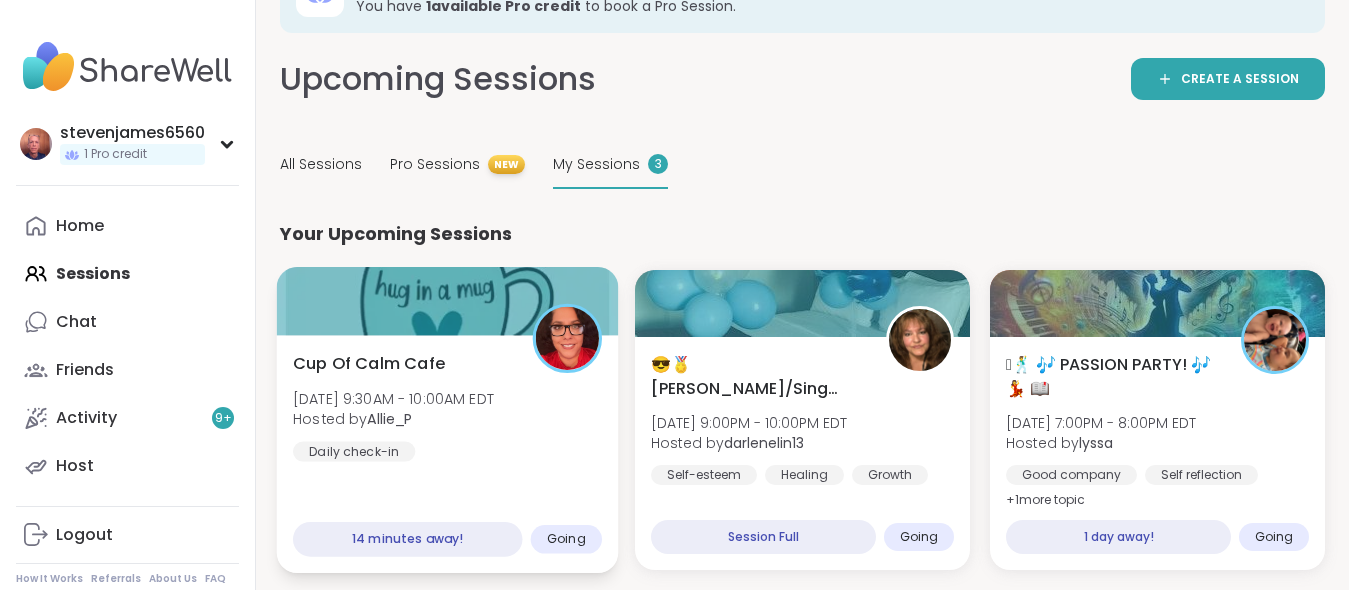 click on "Daily check-in" at bounding box center (354, 451) 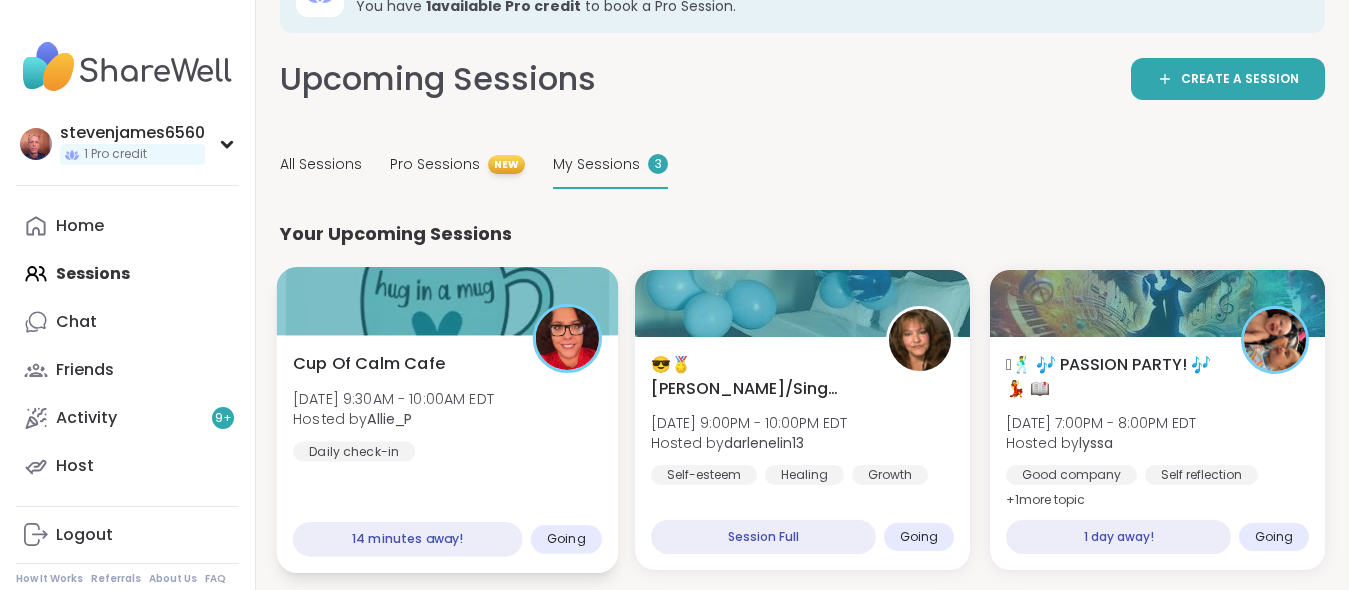 click at bounding box center [448, 301] 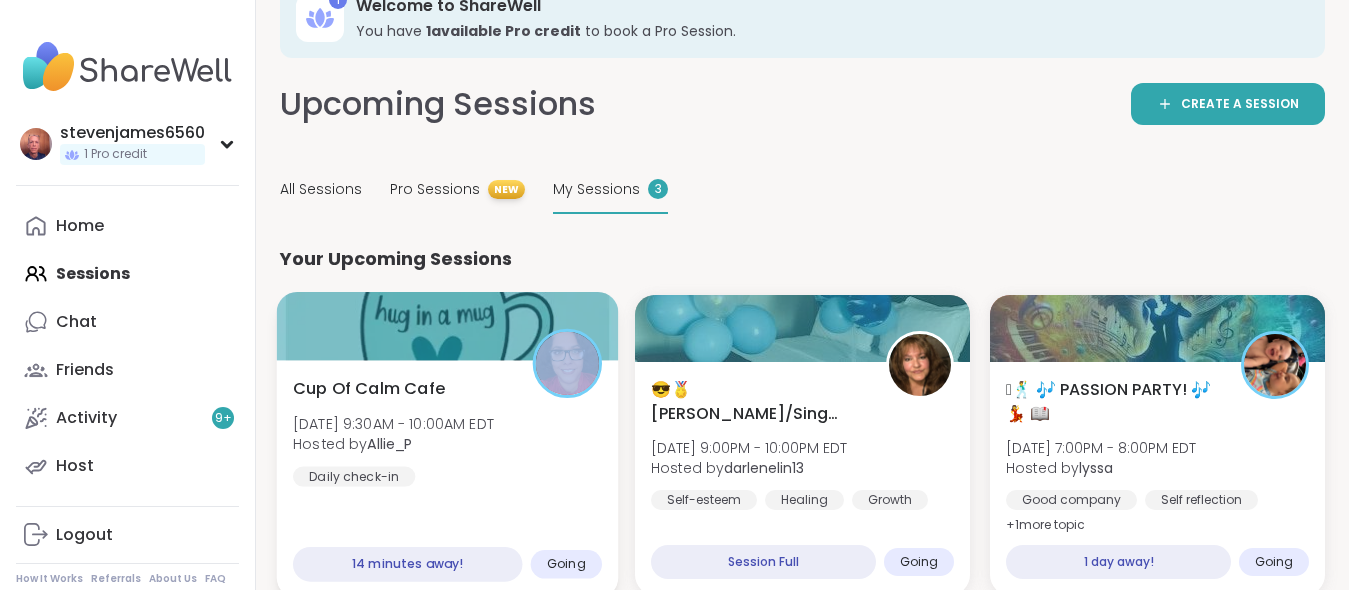 scroll, scrollTop: 71, scrollLeft: 0, axis: vertical 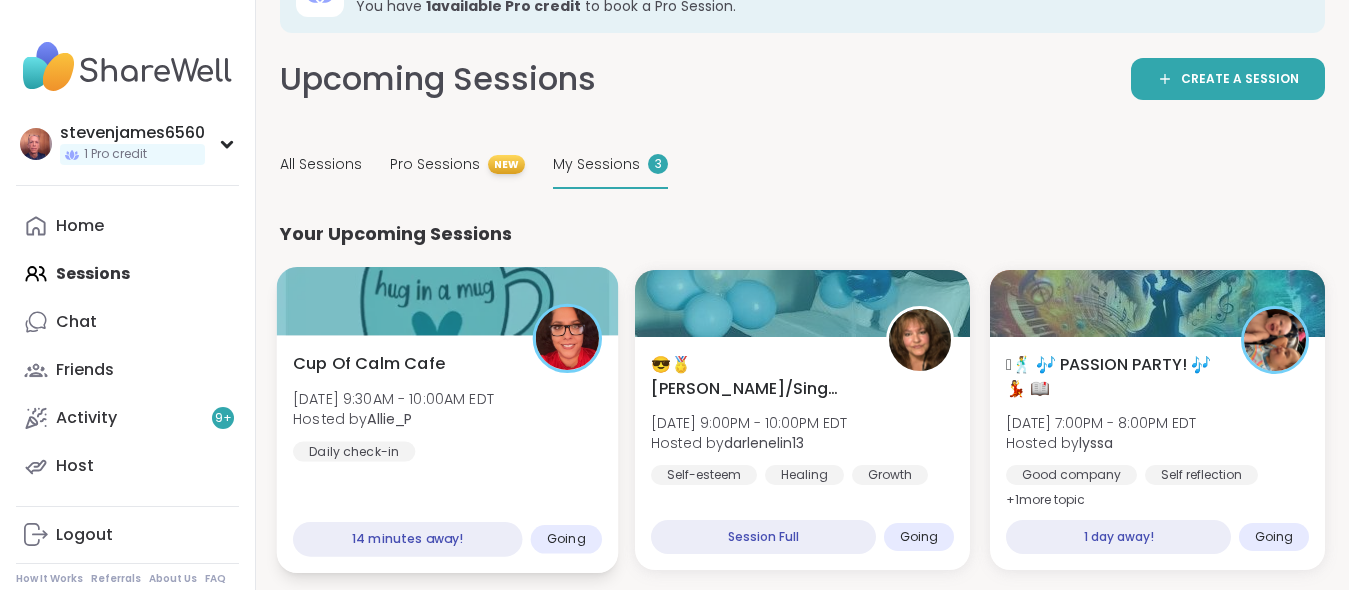 click on "Cup Of Calm Cafe [DATE] 9:30AM - 10:00AM EDT Hosted by  Allie_P Daily check-in" at bounding box center (447, 407) 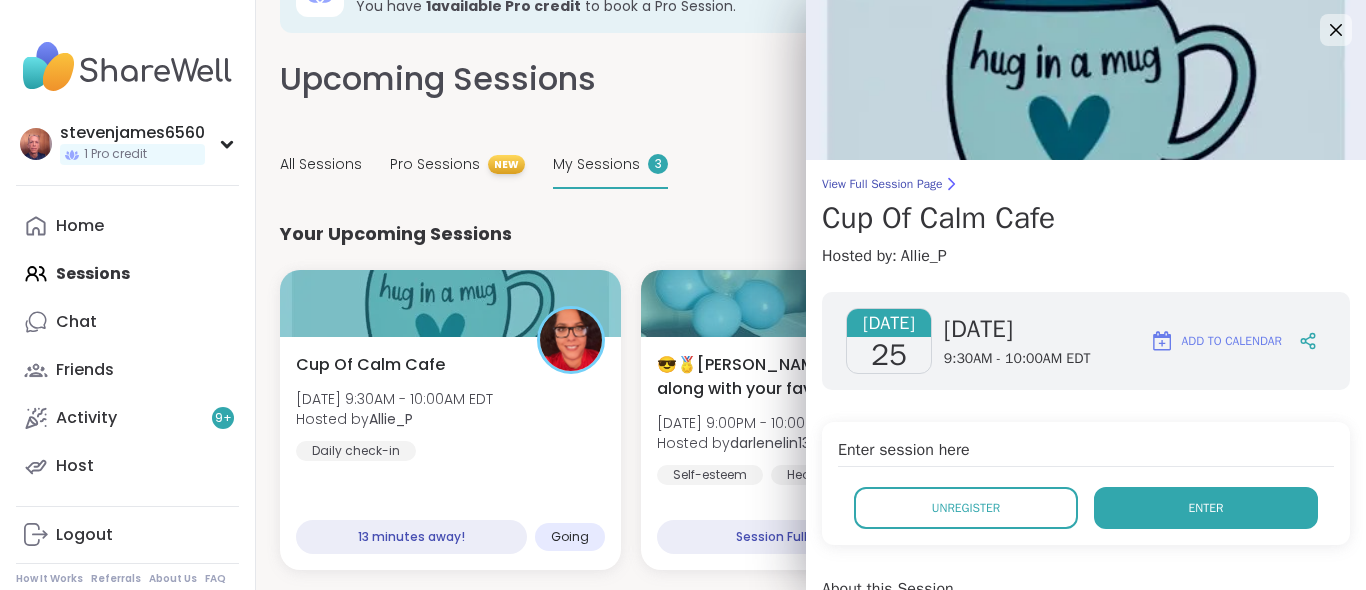 click on "Enter" at bounding box center (1206, 508) 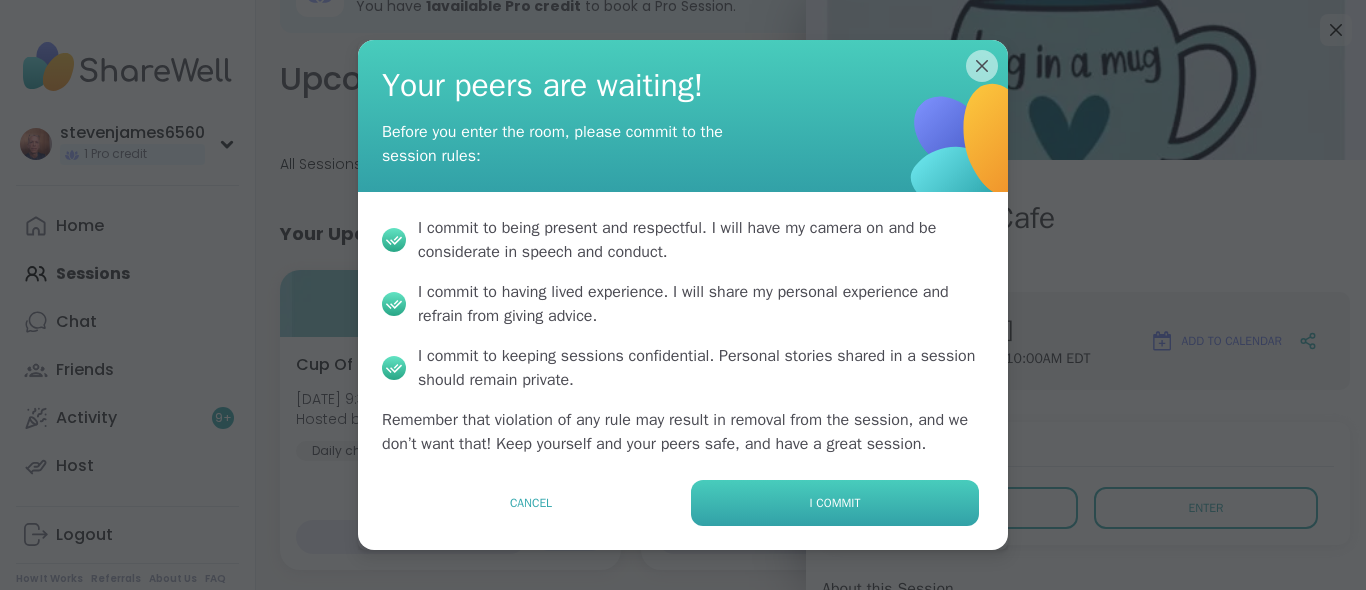 click on "I commit" at bounding box center (835, 503) 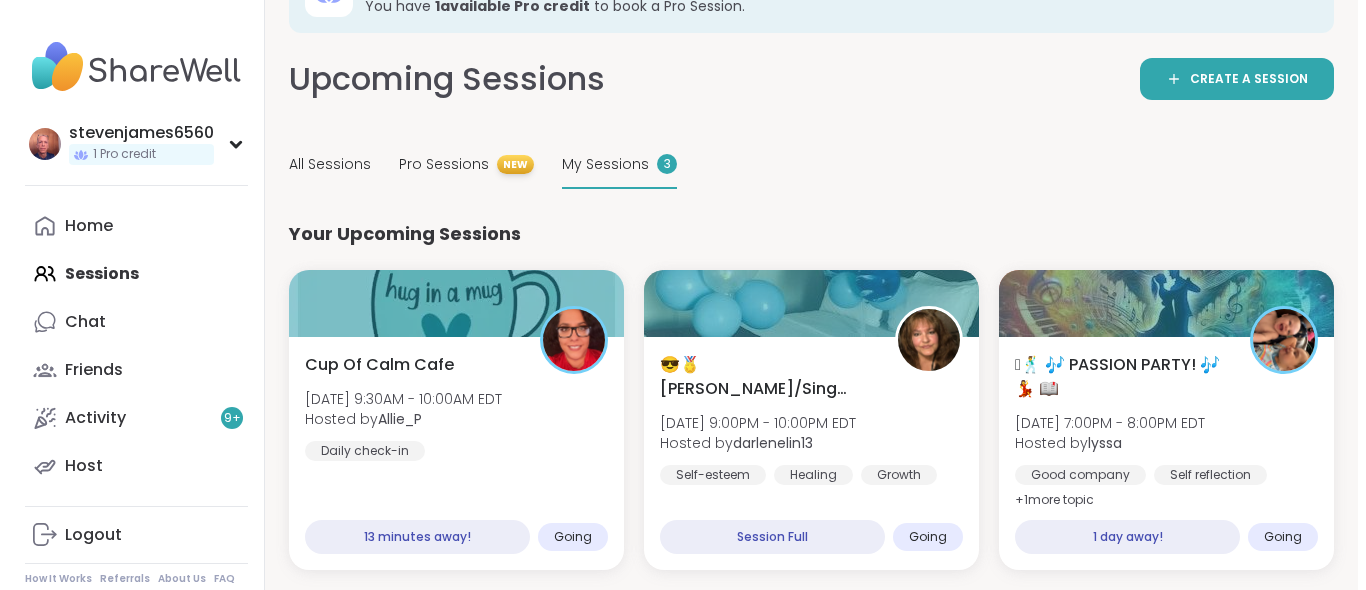 scroll, scrollTop: 0, scrollLeft: 0, axis: both 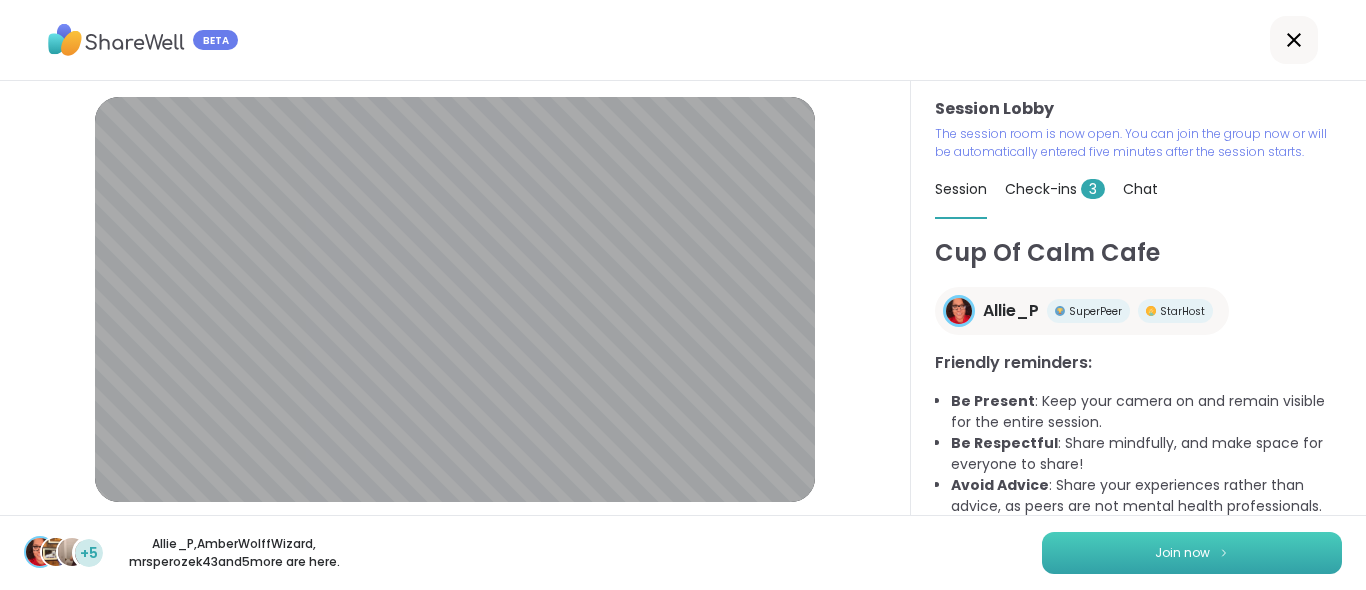 click on "Join now" at bounding box center [1182, 553] 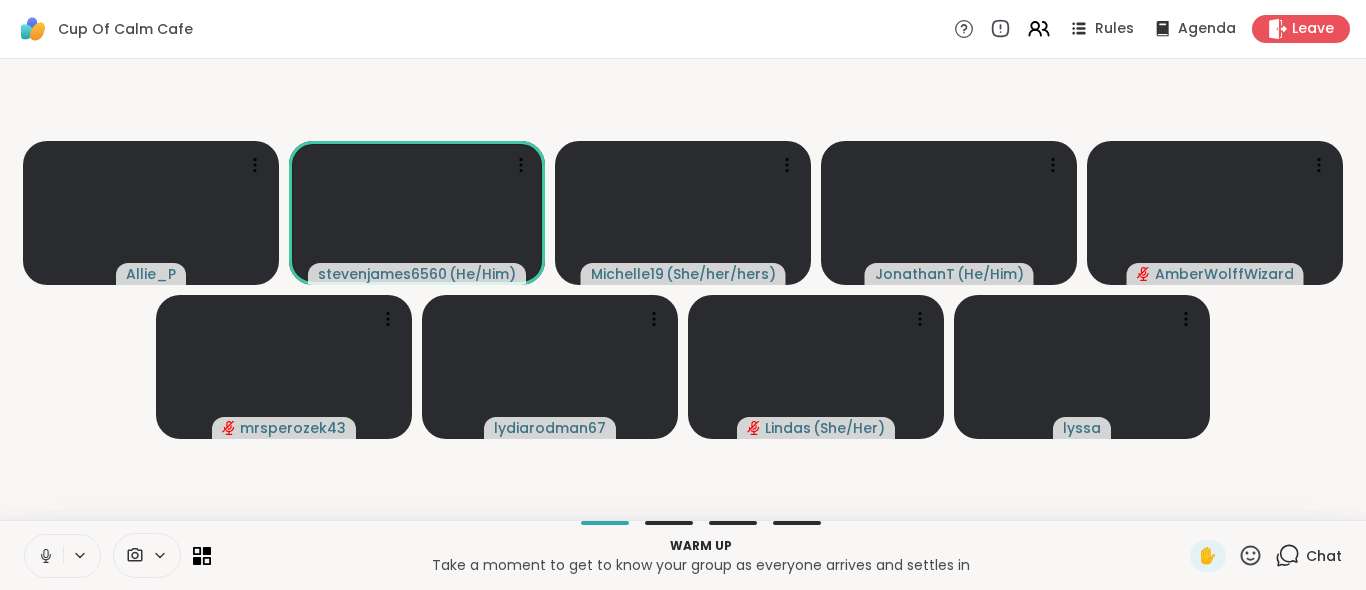 click on "Chat" at bounding box center (1324, 556) 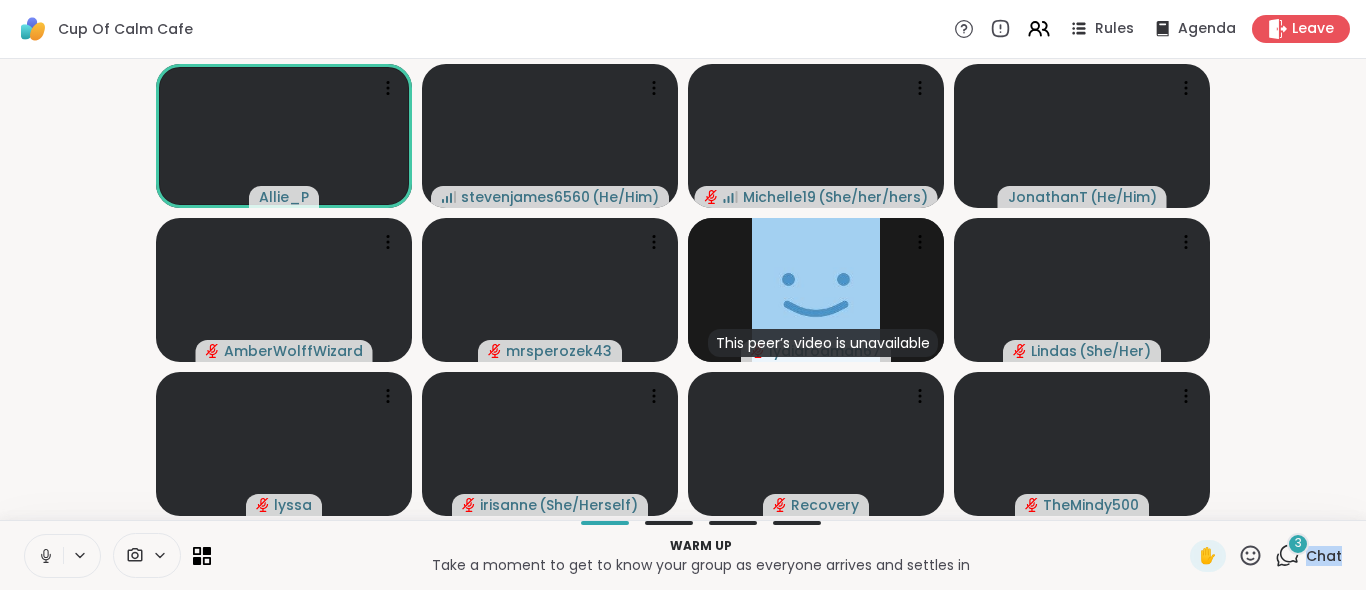 click on "Chat" at bounding box center [1324, 556] 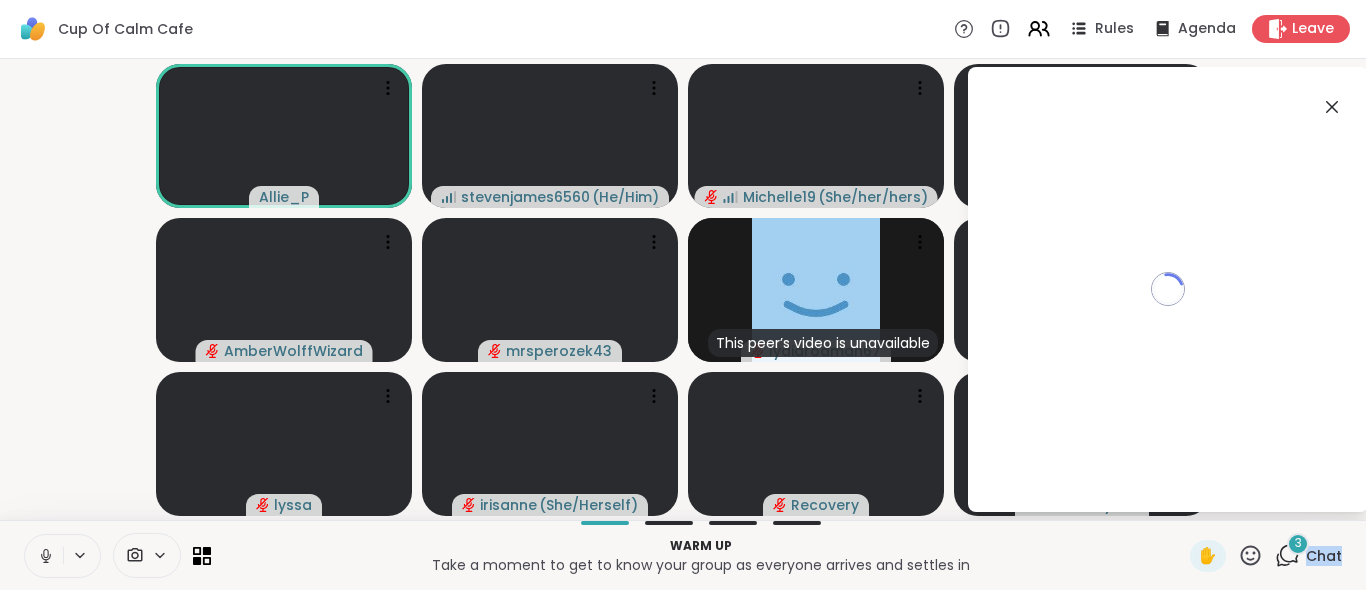 click on "Chat" at bounding box center (1324, 556) 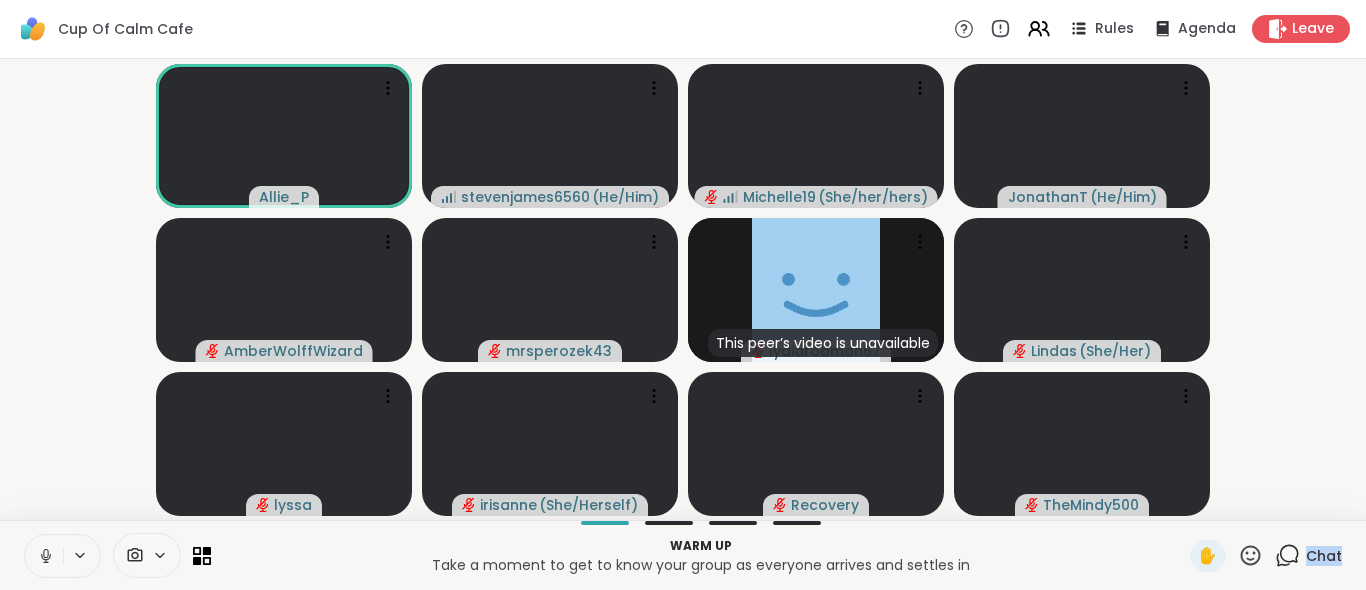 click on "Chat" at bounding box center [1324, 556] 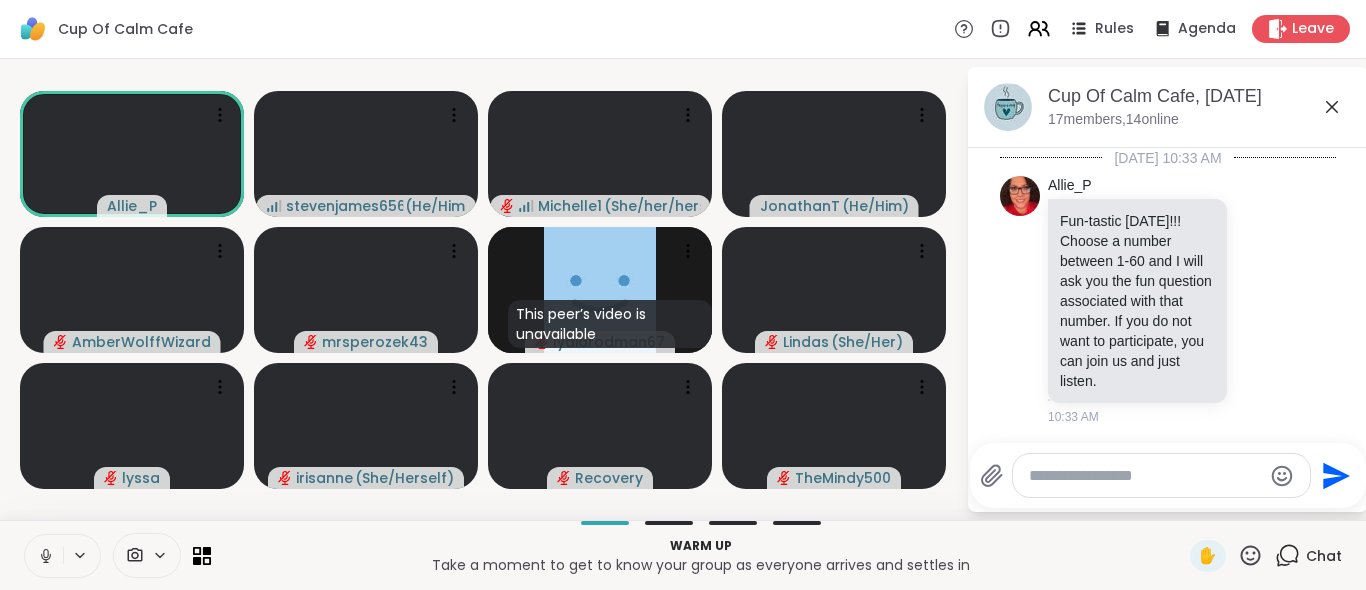 scroll, scrollTop: 2852, scrollLeft: 0, axis: vertical 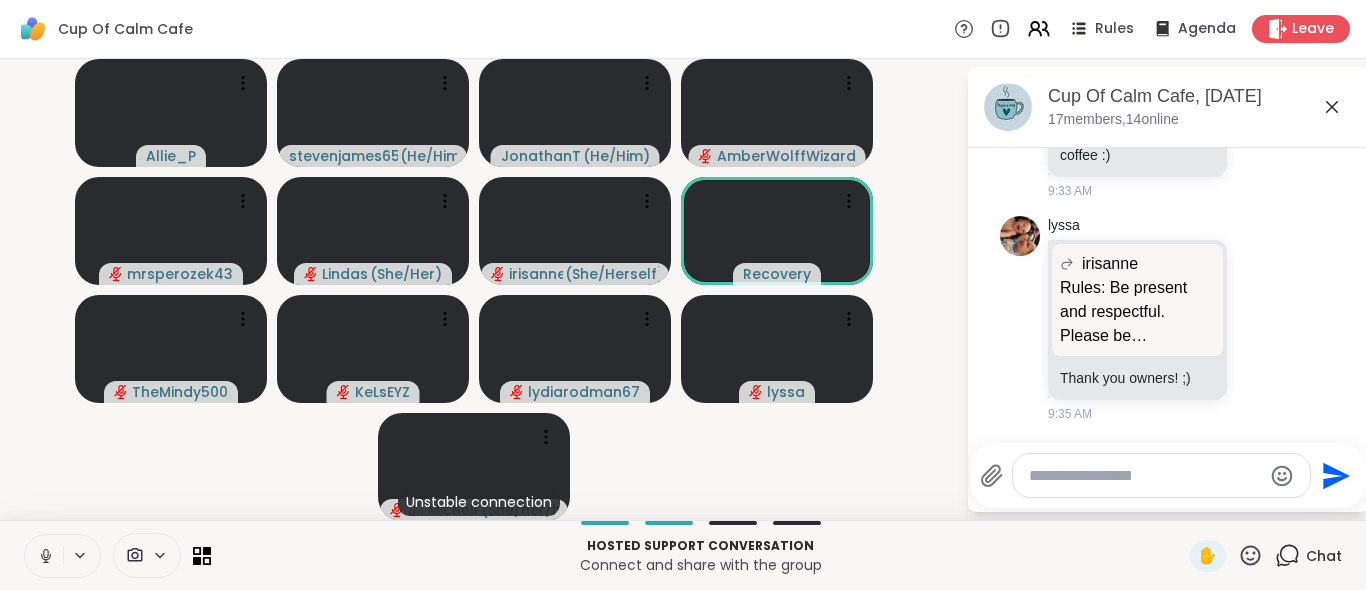 click 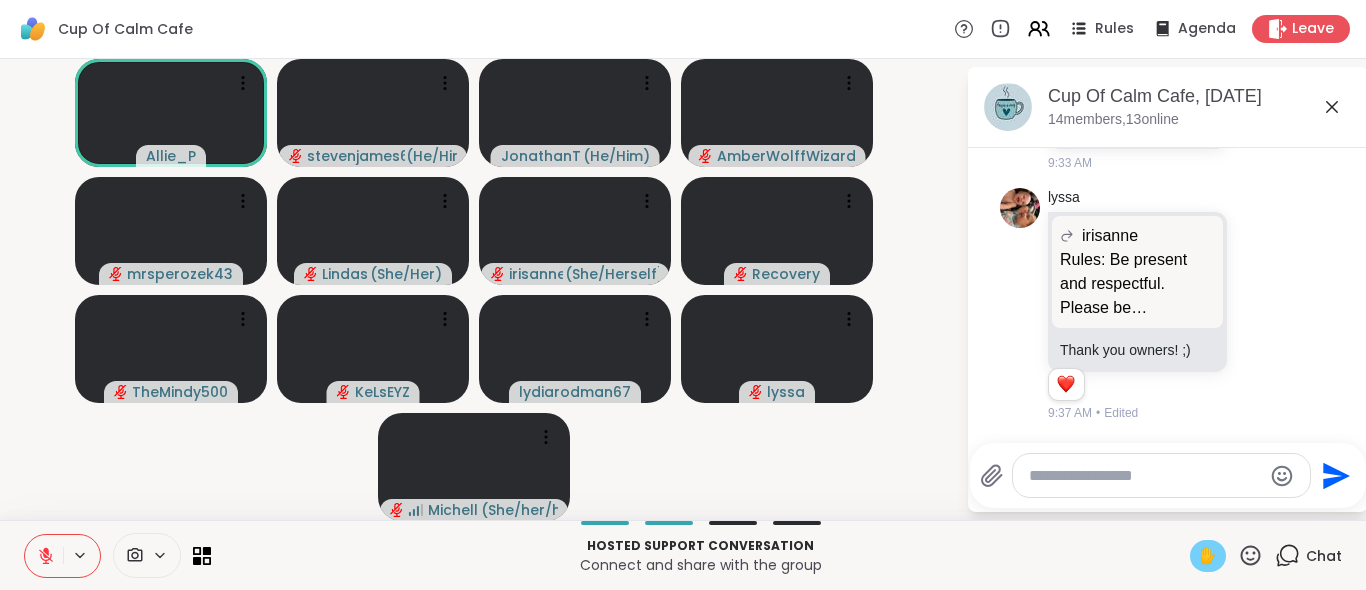 scroll, scrollTop: 3278, scrollLeft: 0, axis: vertical 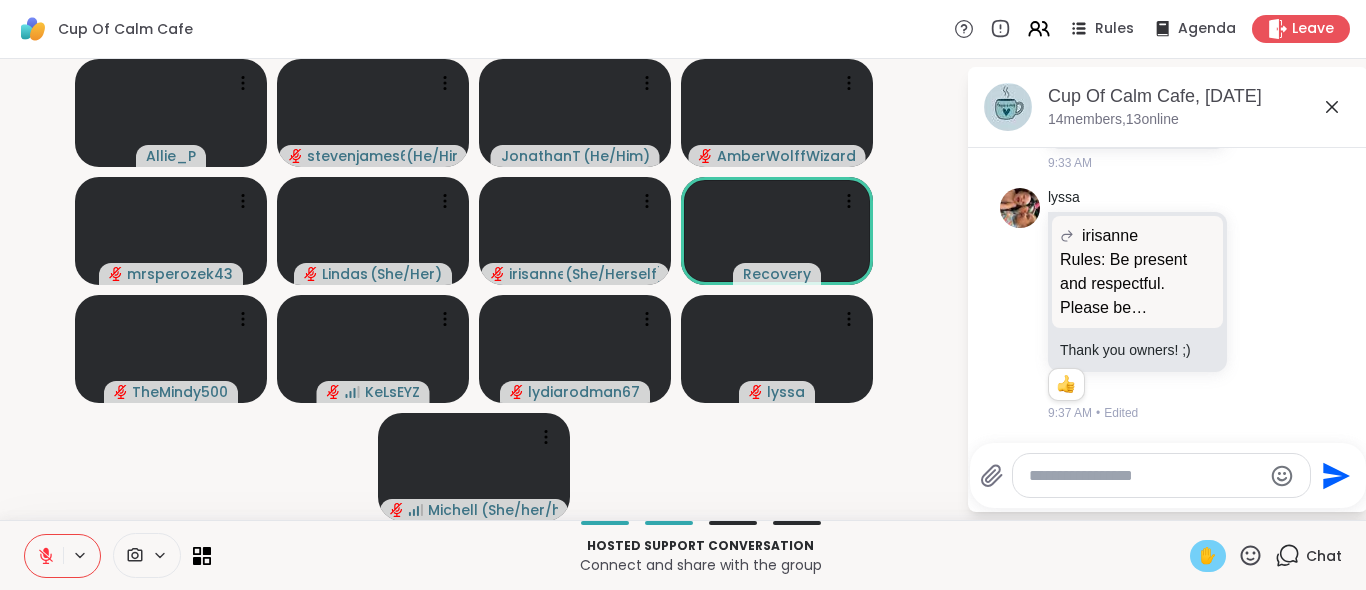 click on "✋" at bounding box center (1208, 556) 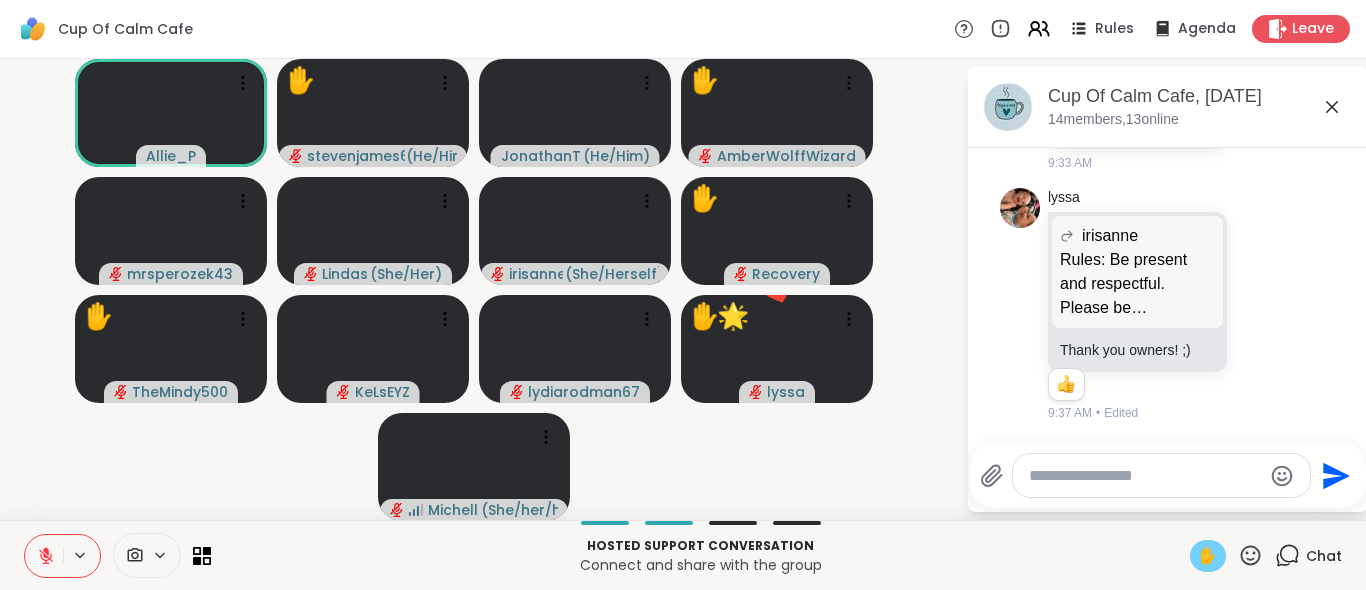 click 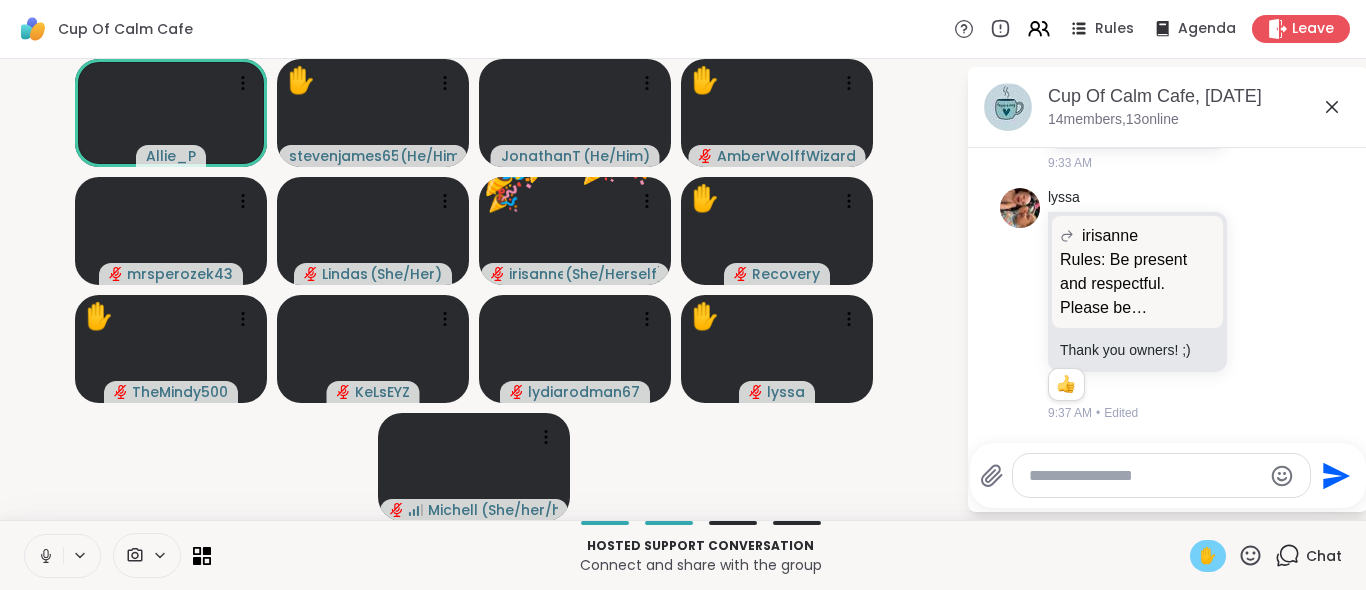 click 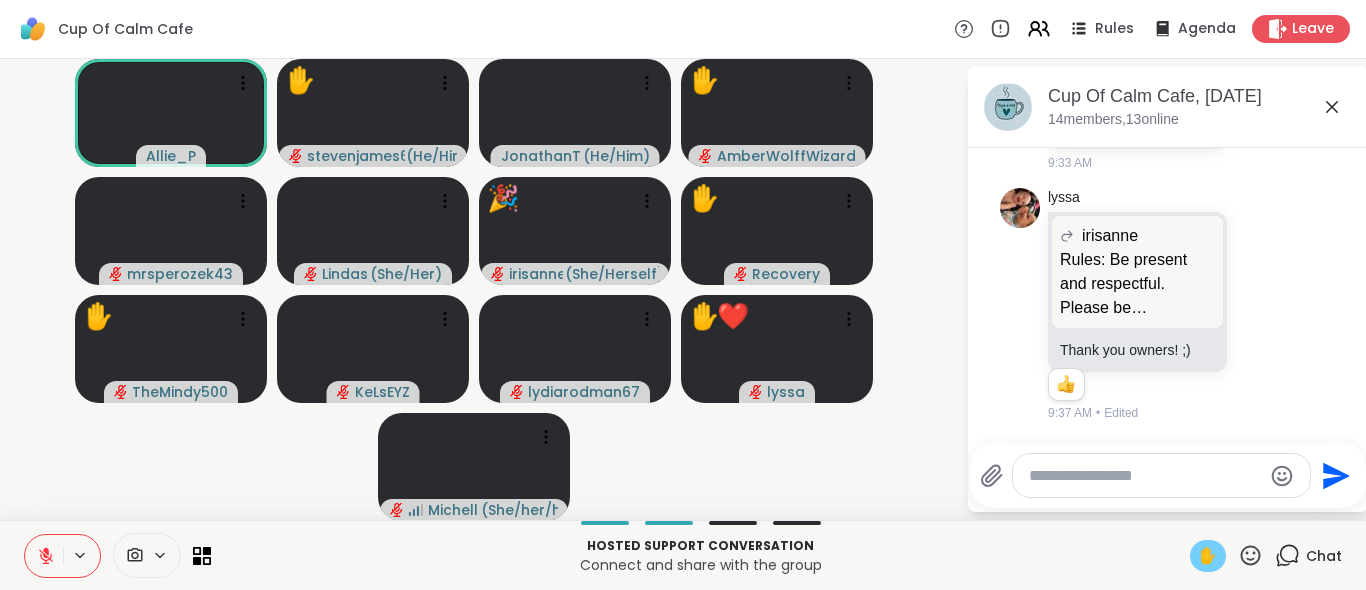 click on "✋" at bounding box center [1208, 556] 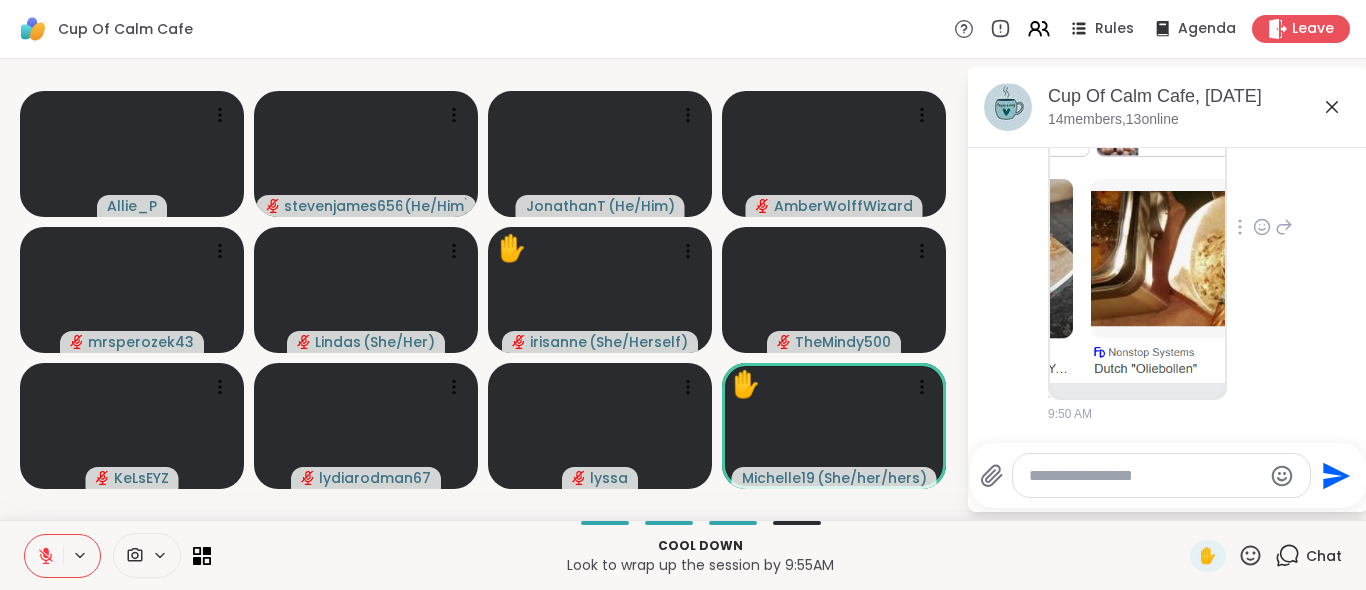 scroll, scrollTop: 4572, scrollLeft: 0, axis: vertical 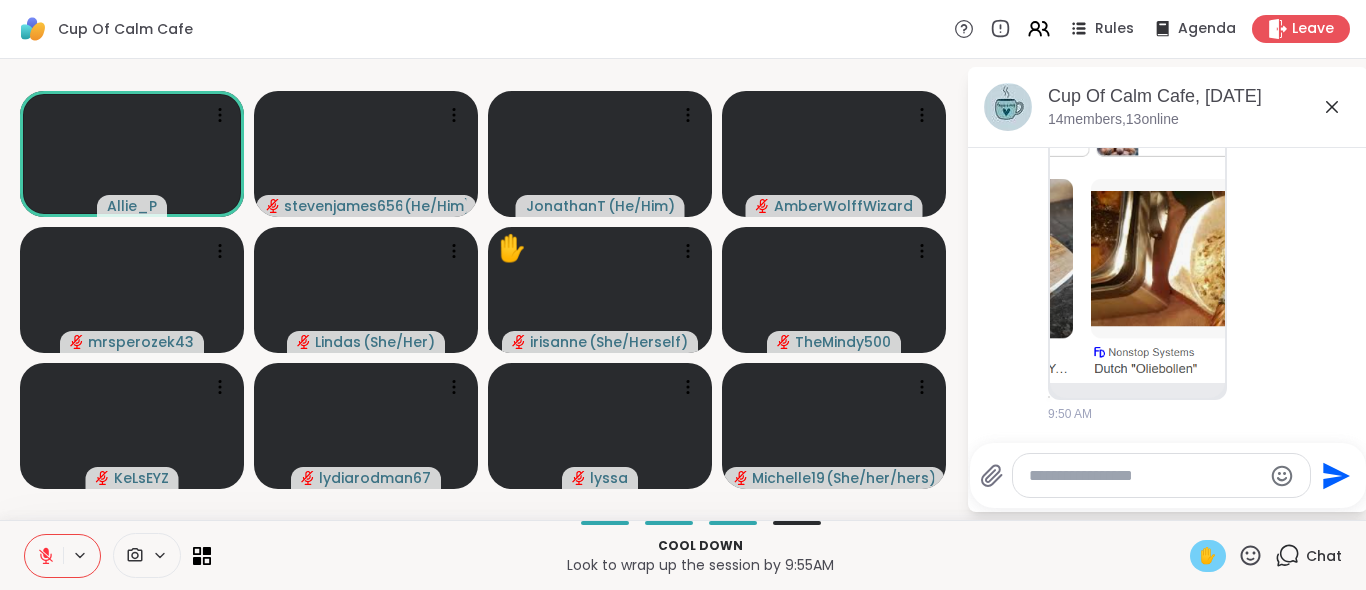 click on "✋" at bounding box center [1208, 556] 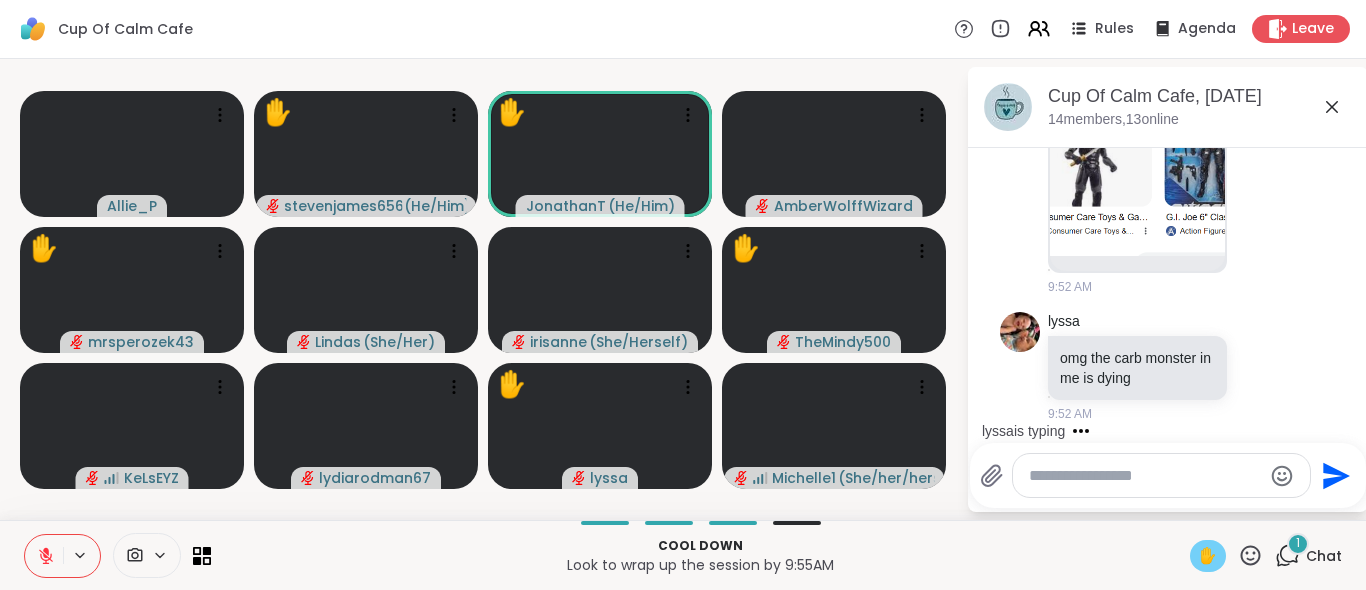 scroll, scrollTop: 5496, scrollLeft: 0, axis: vertical 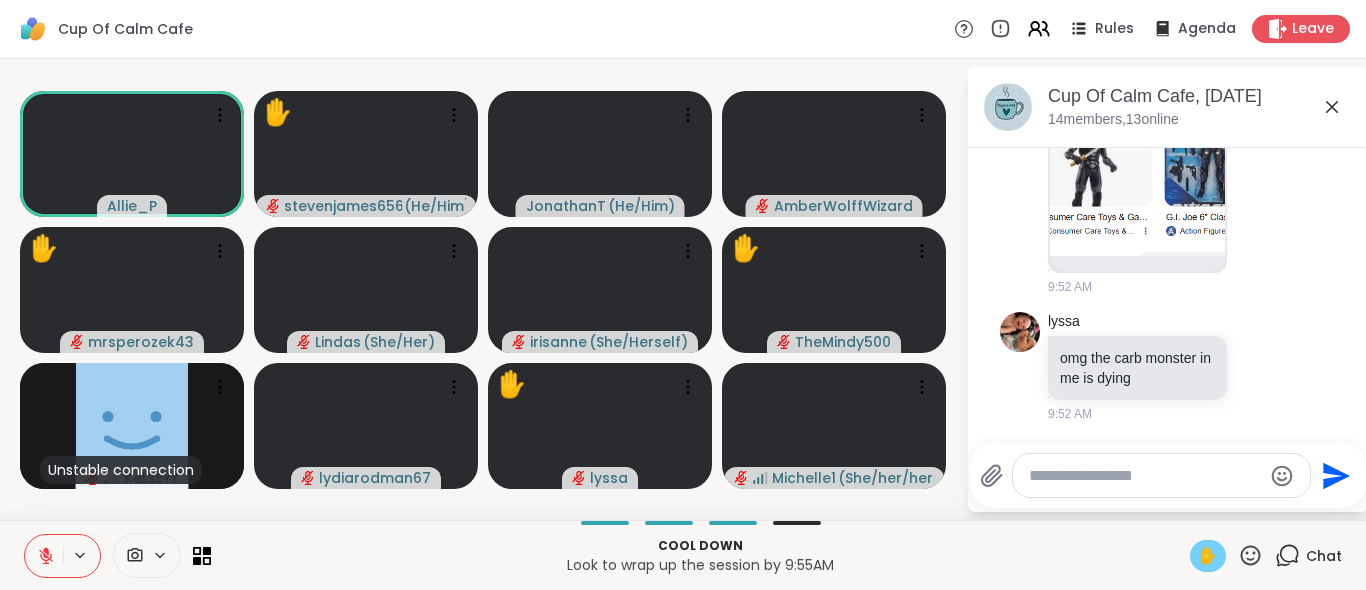 click 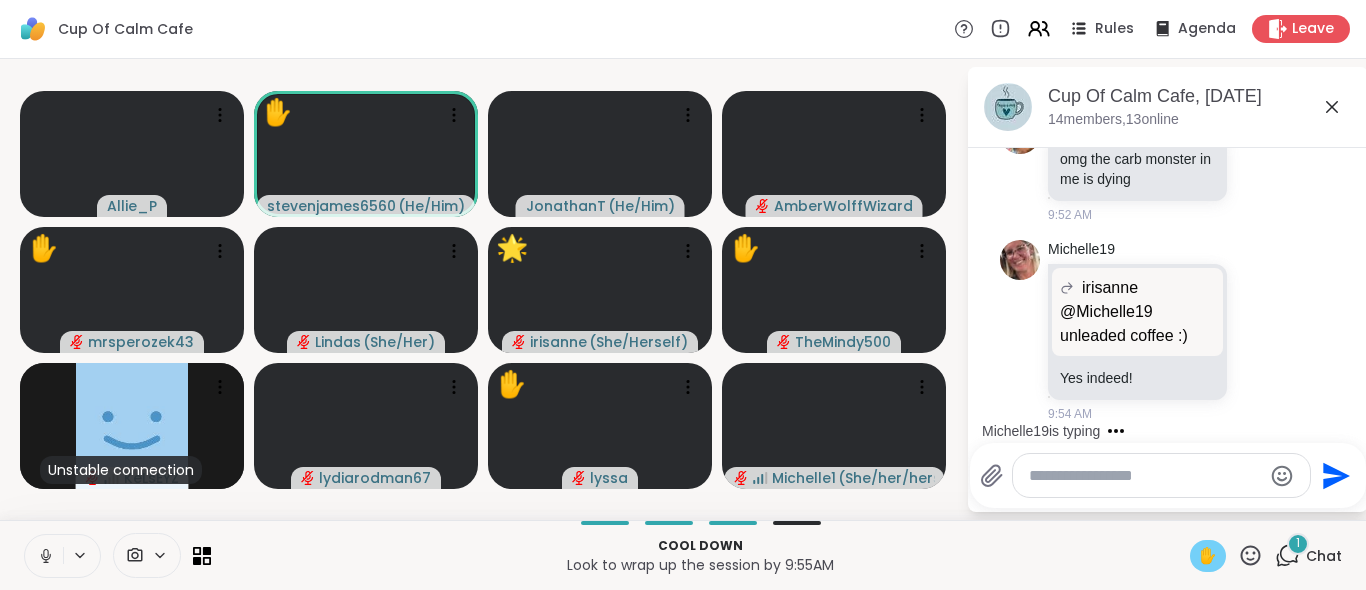 scroll, scrollTop: 5752, scrollLeft: 0, axis: vertical 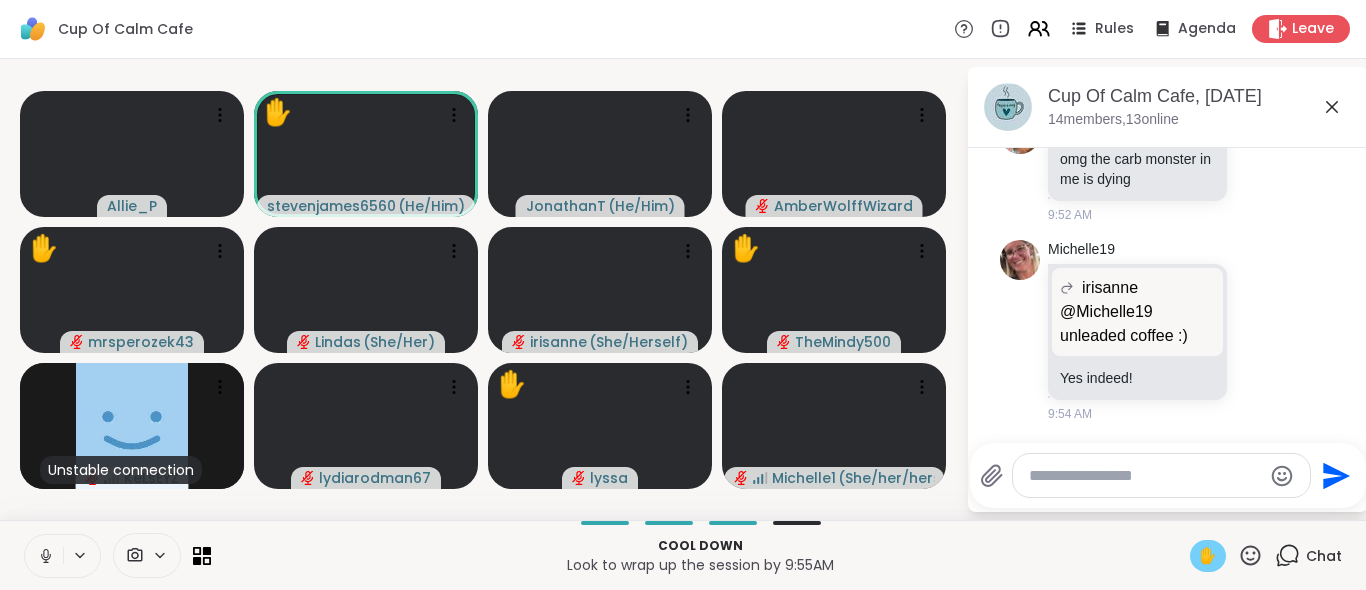 click 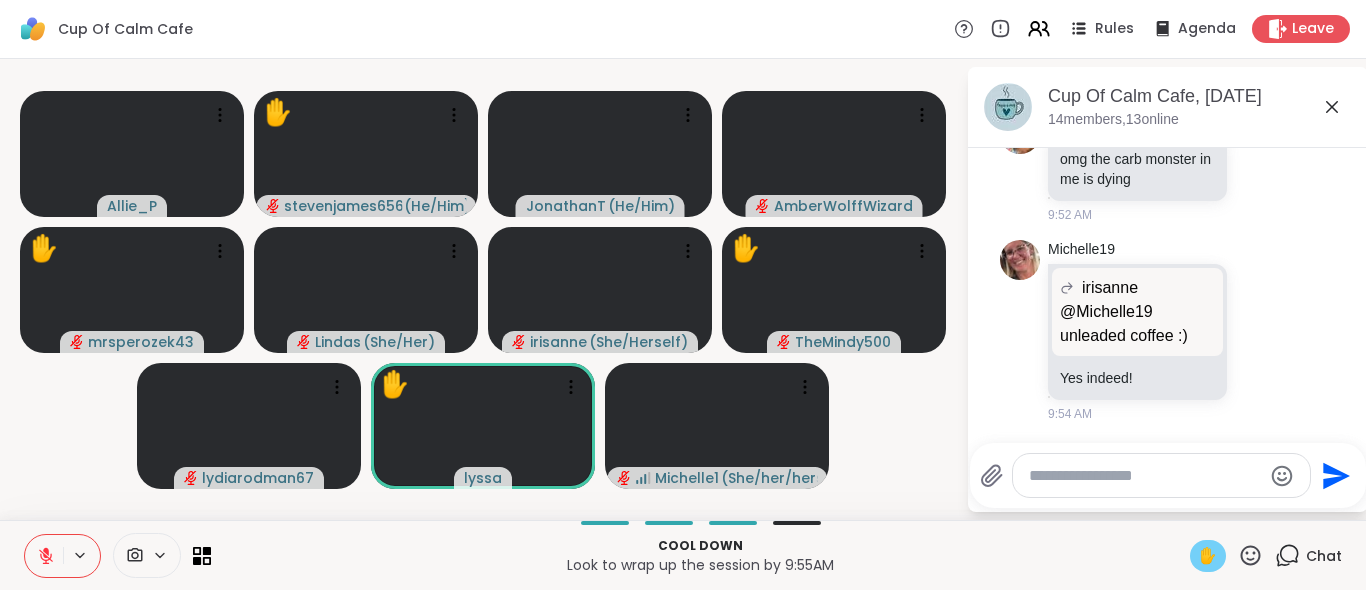 click on "✋" at bounding box center [1208, 556] 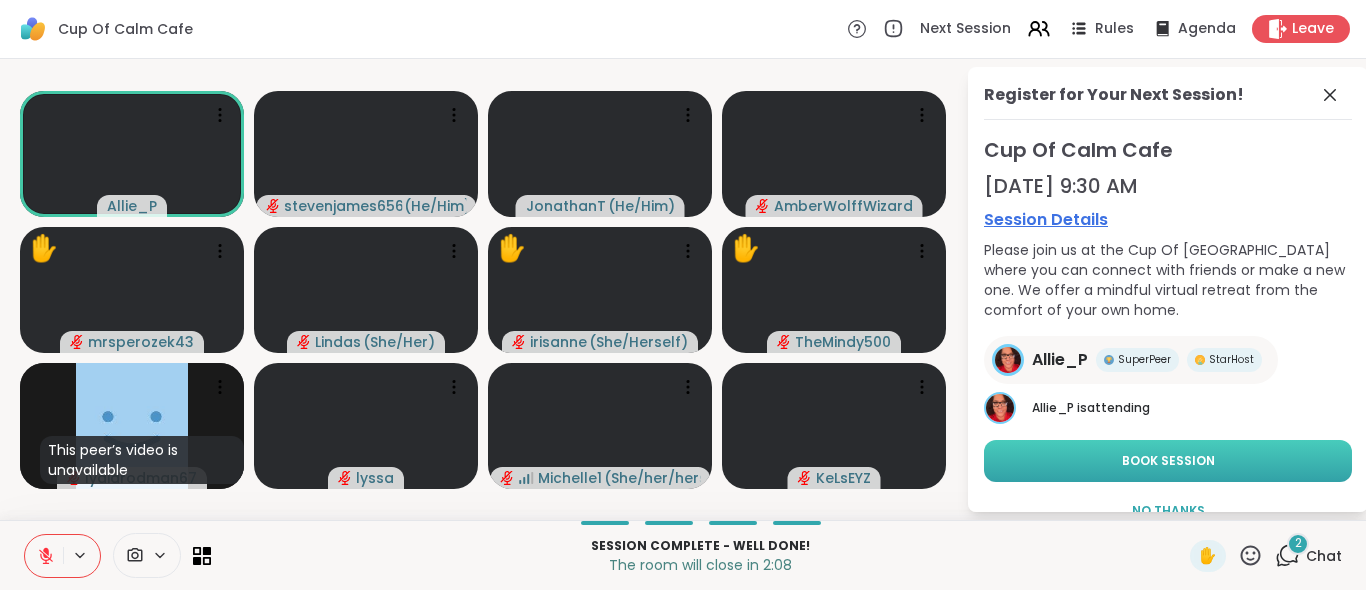 click on "Book Session" at bounding box center (1168, 461) 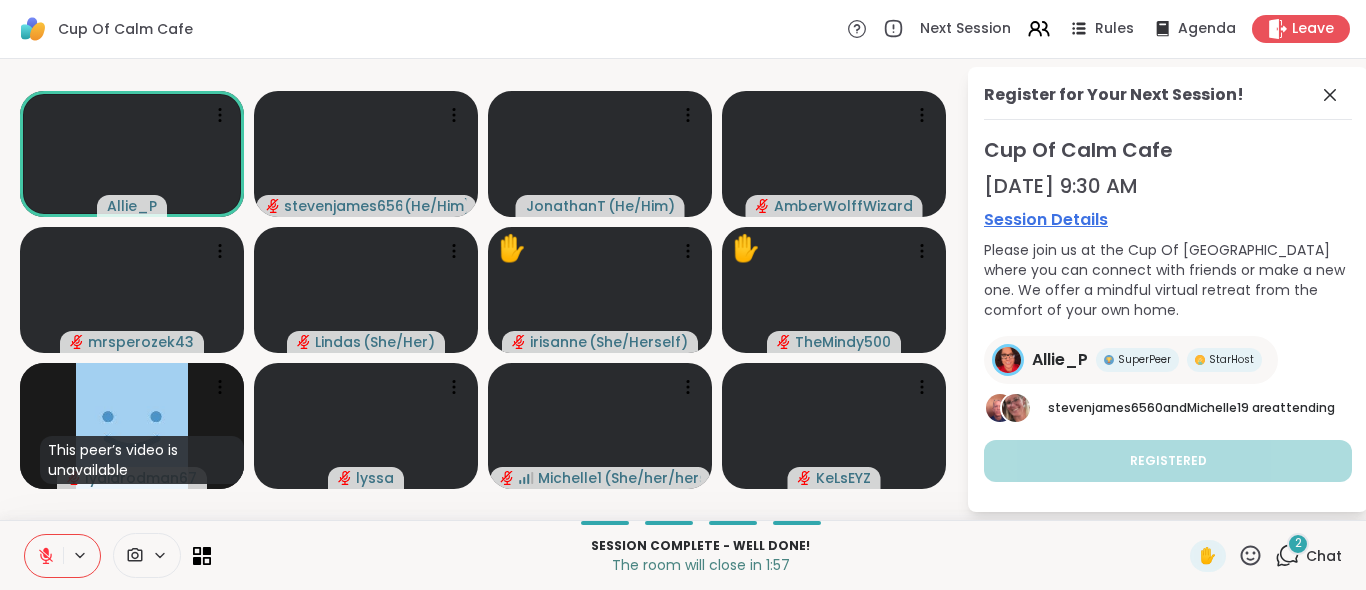 click on "Chat" at bounding box center (1324, 556) 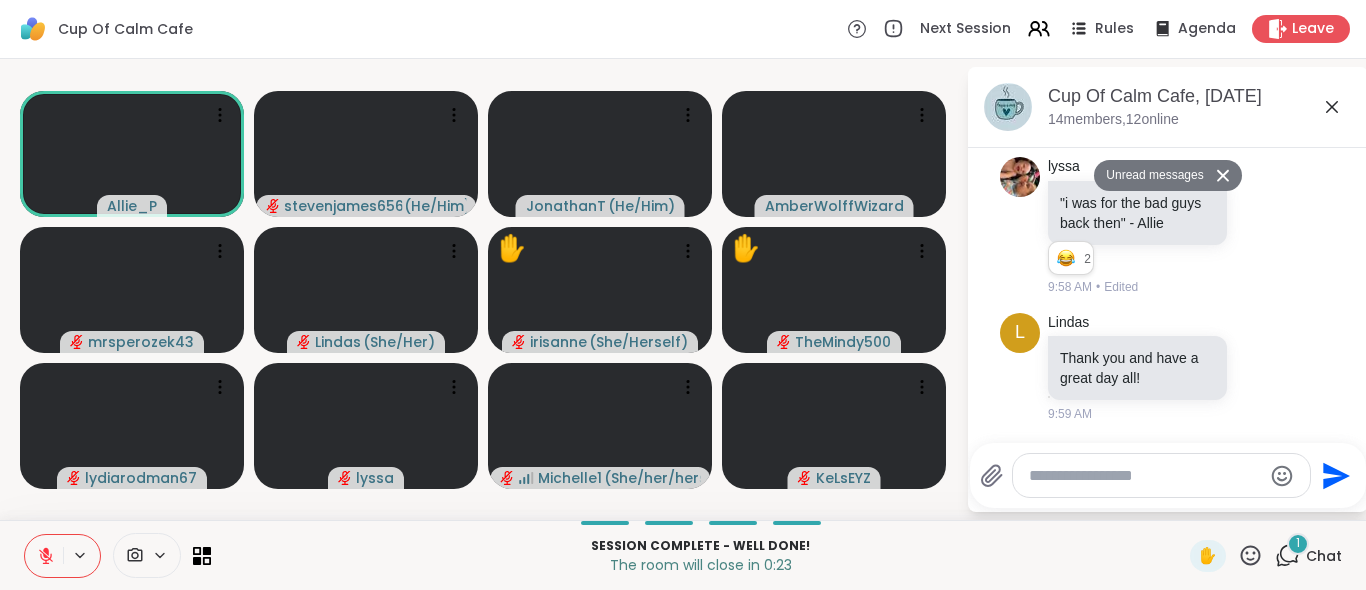 scroll, scrollTop: 6116, scrollLeft: 0, axis: vertical 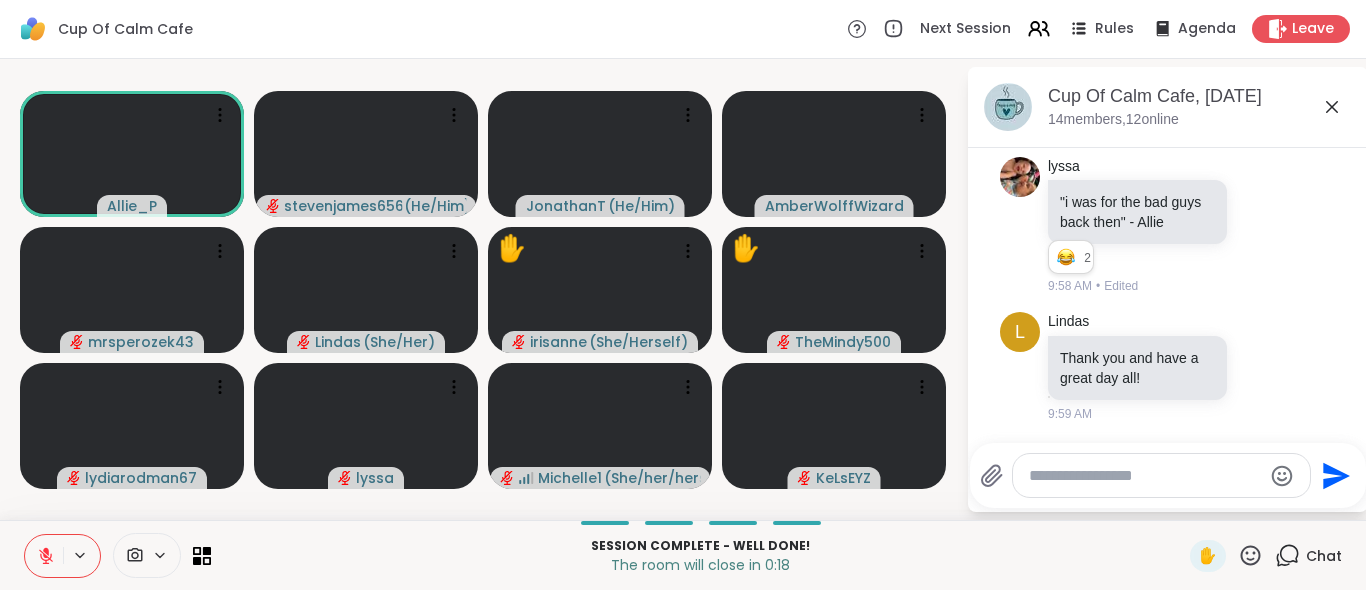click 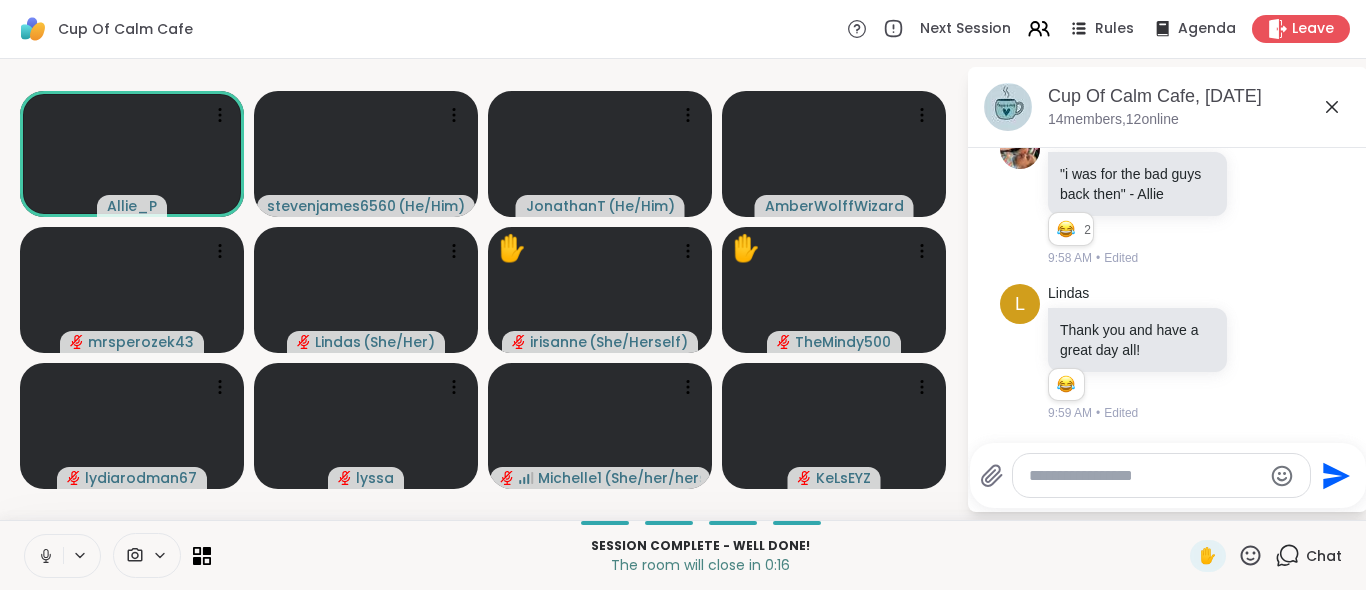 scroll, scrollTop: 6145, scrollLeft: 0, axis: vertical 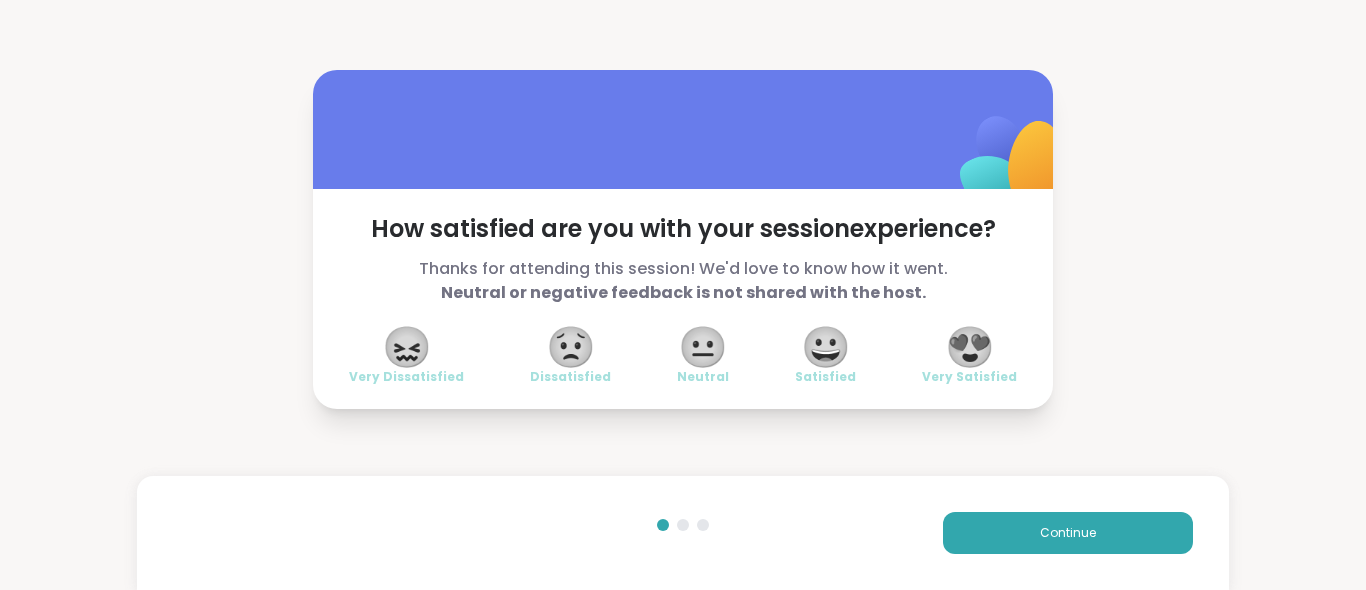 click on "😍" at bounding box center (970, 347) 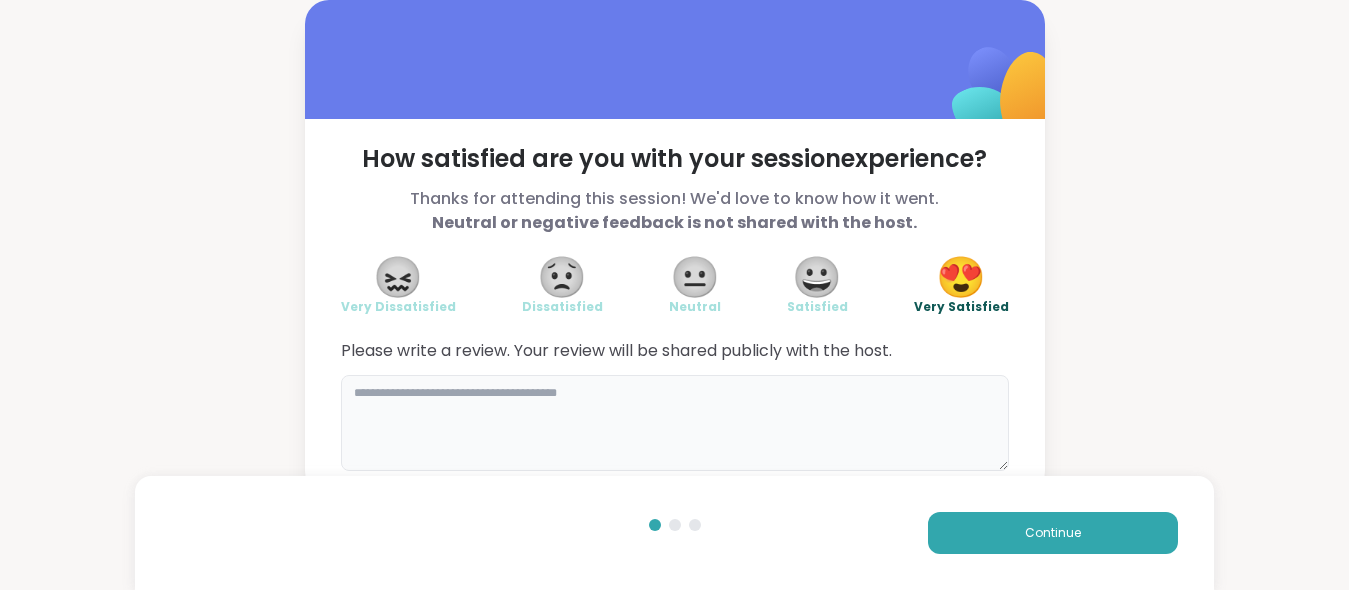 click at bounding box center [675, 423] 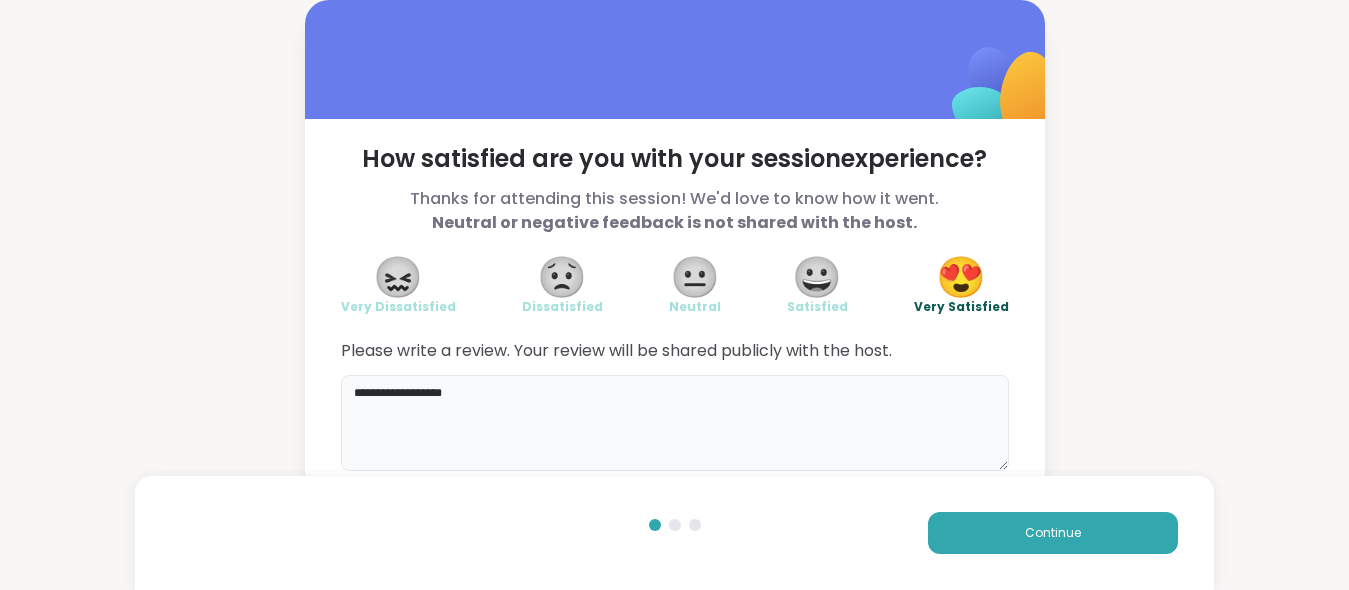 click on "**********" at bounding box center [675, 423] 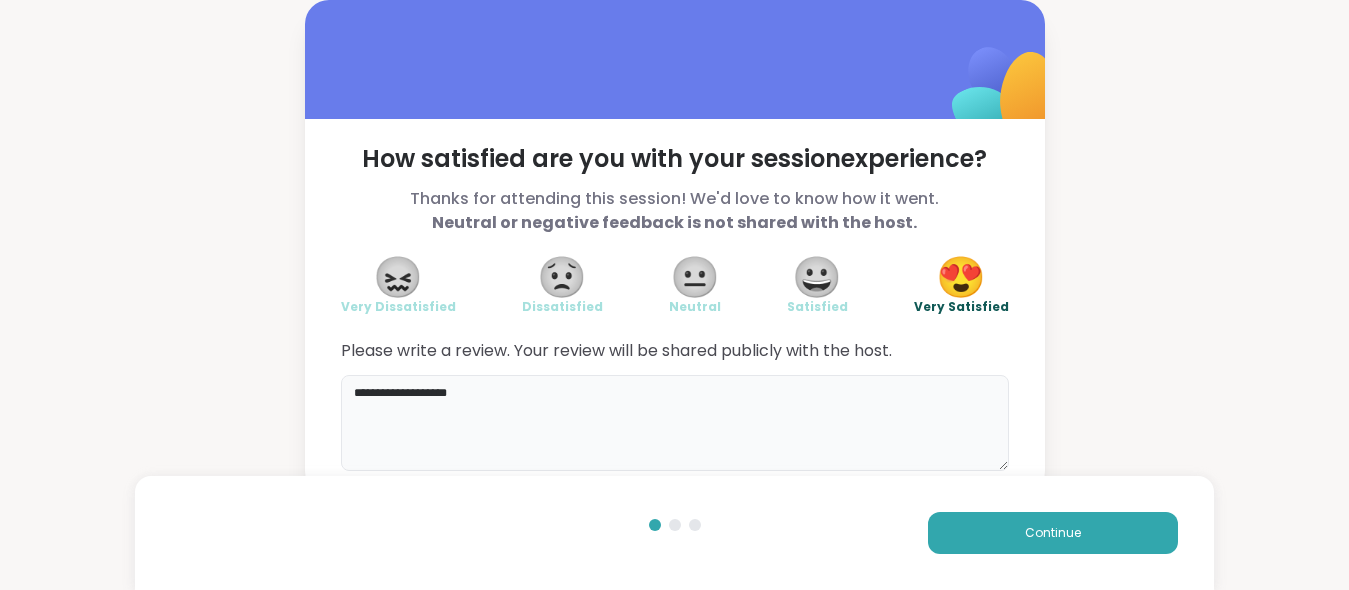 click on "**********" at bounding box center [675, 423] 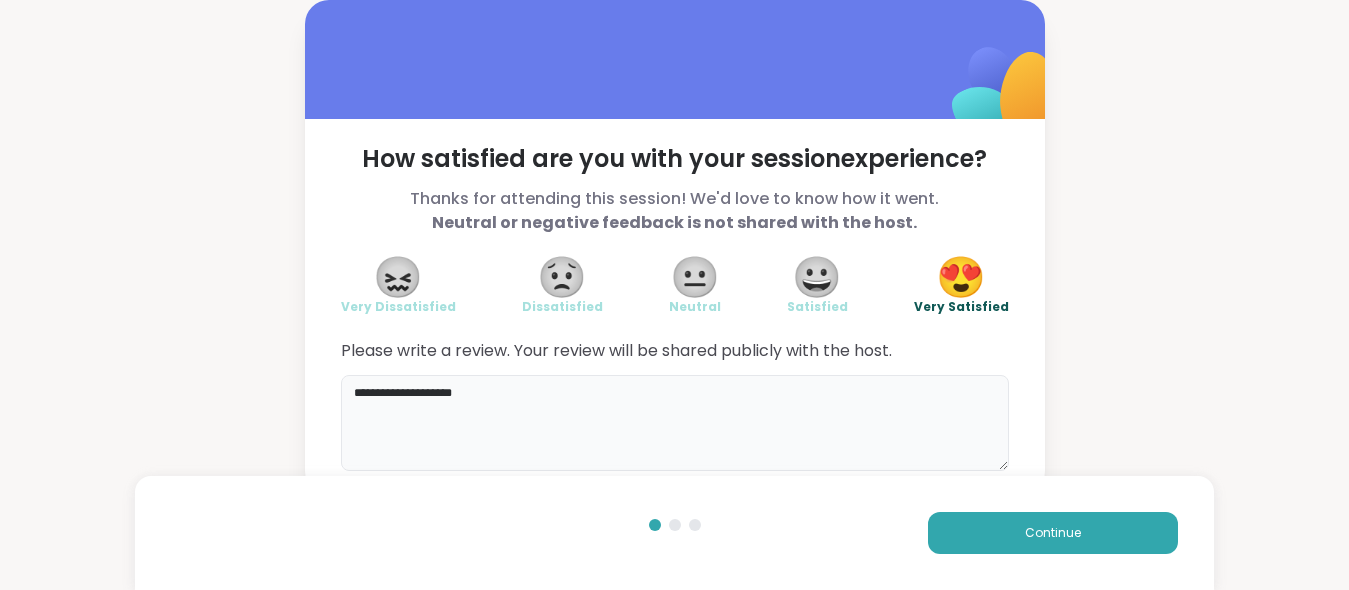 click on "**********" at bounding box center (675, 423) 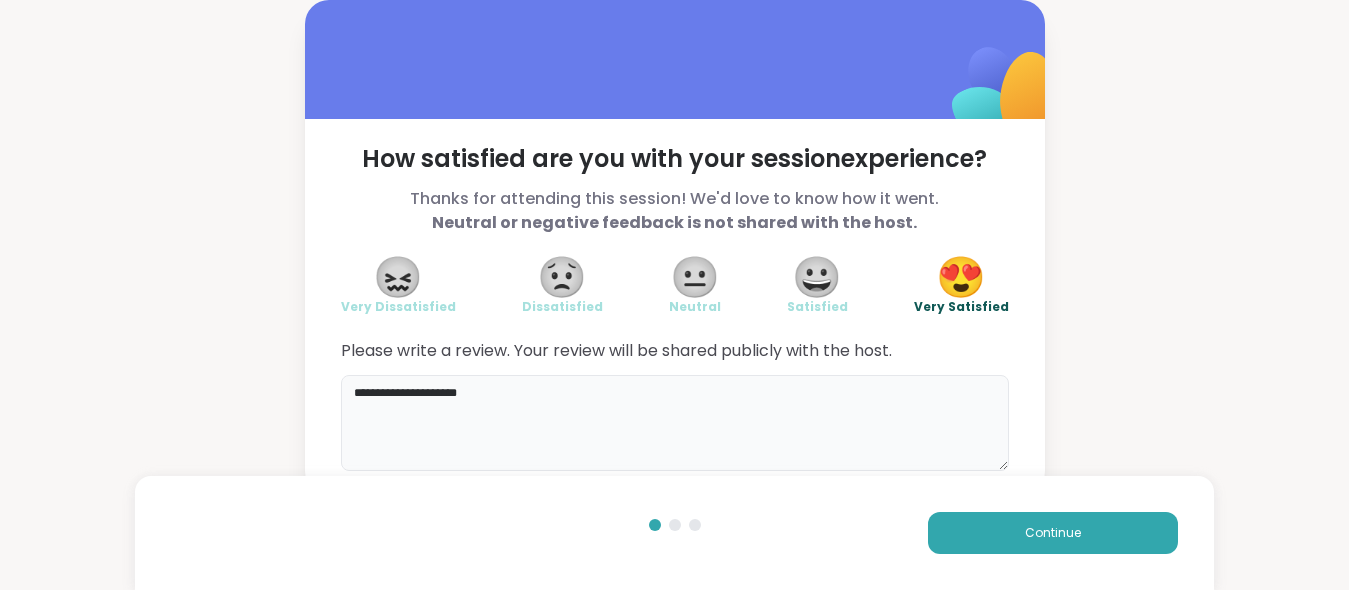 click on "**********" at bounding box center [675, 423] 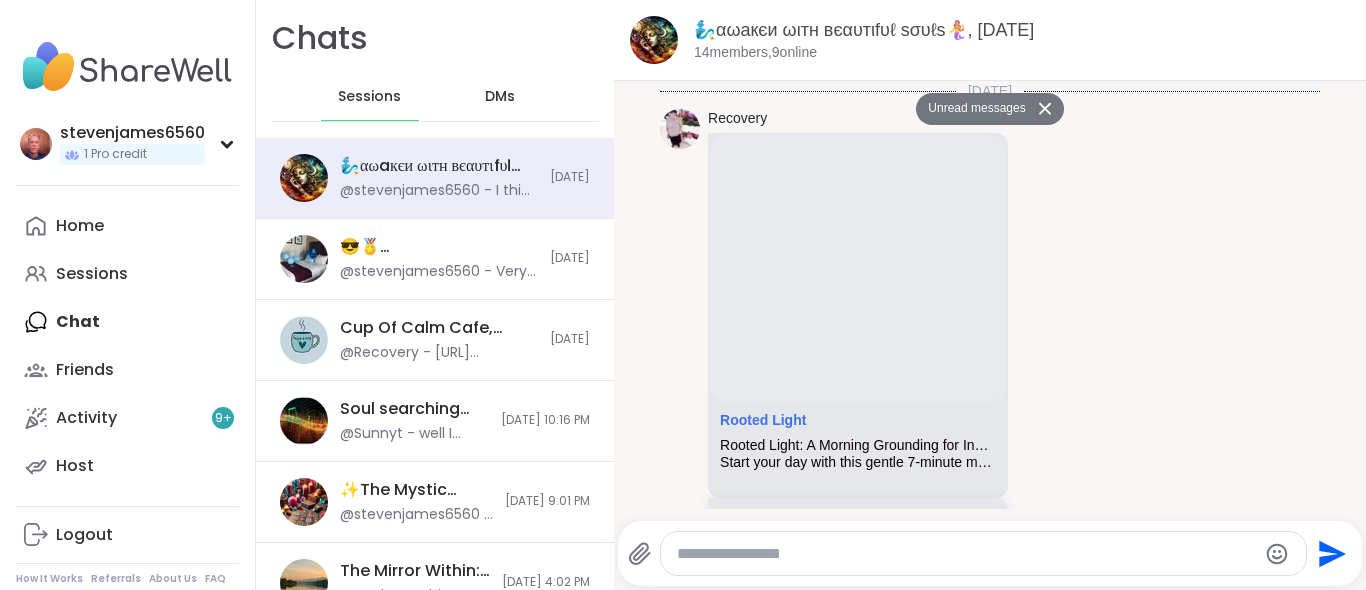 scroll, scrollTop: 0, scrollLeft: 0, axis: both 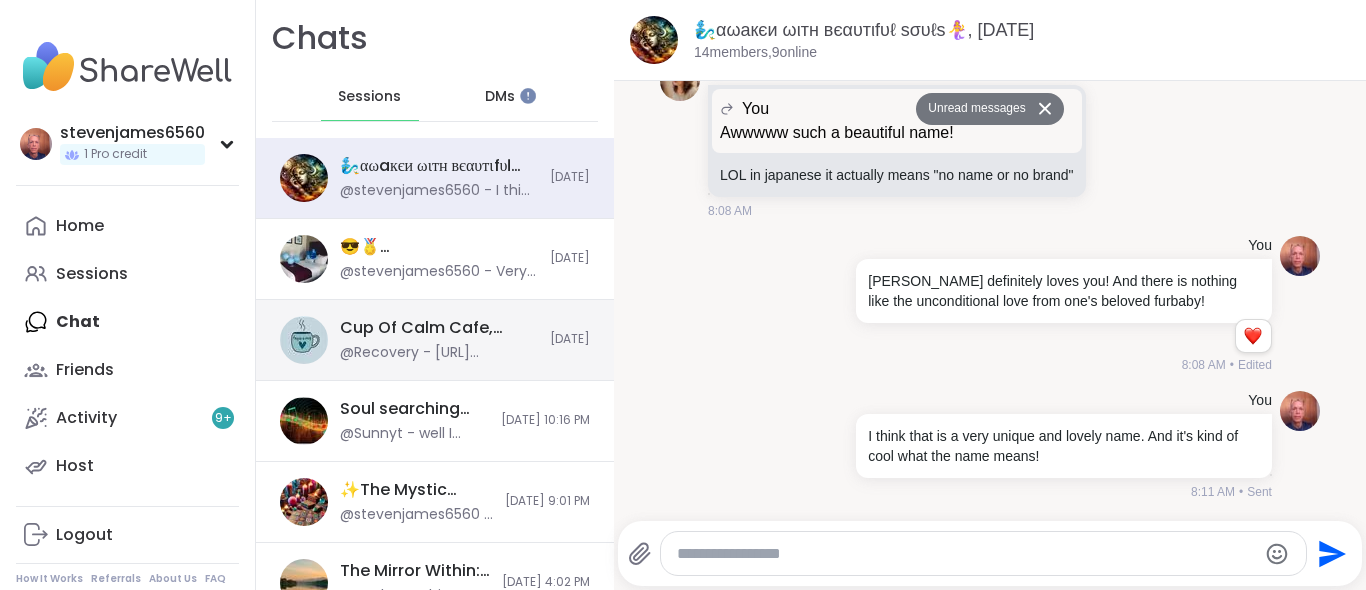 click on "Cup Of Calm Cafe, Jul 25 @Recovery - https://youtu.be/6LWUAeEStOU?si=LFecEJA0dlVhoUHU" at bounding box center (439, 340) 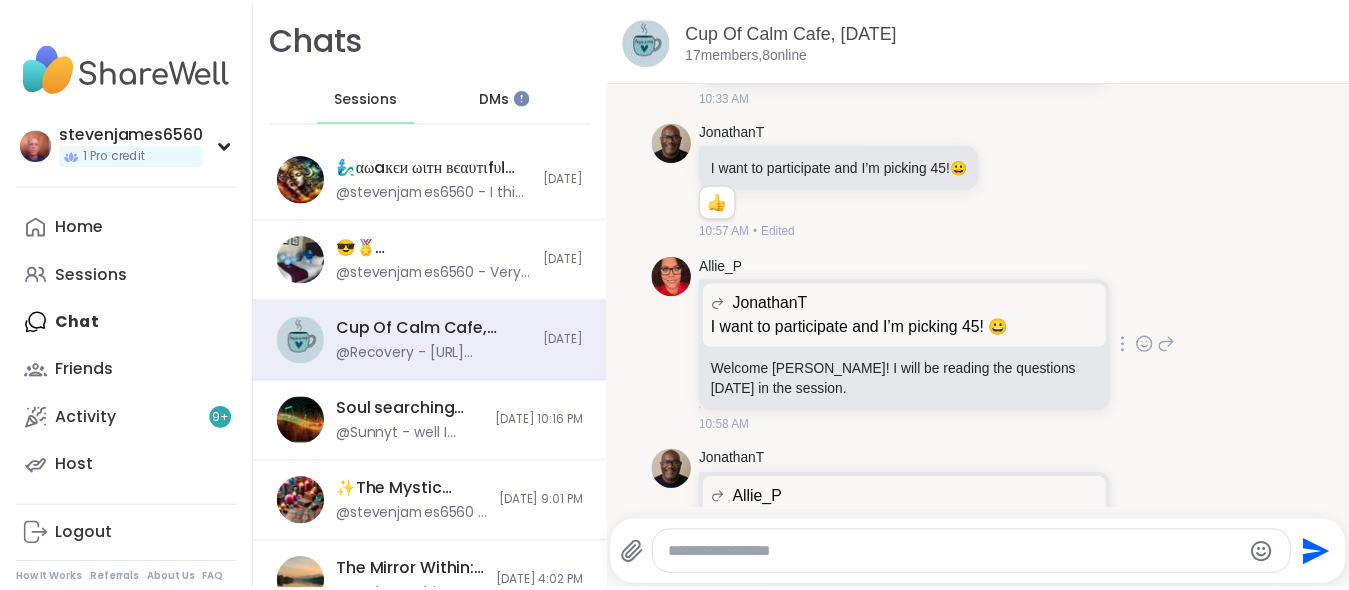 scroll, scrollTop: 0, scrollLeft: 0, axis: both 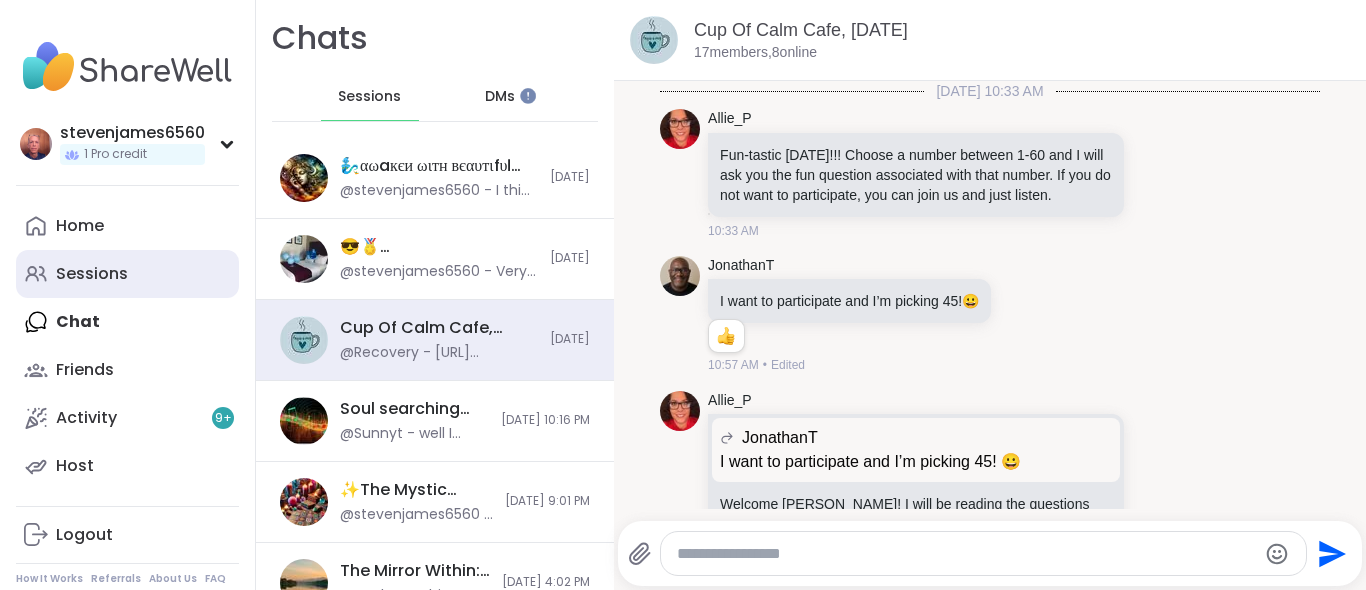 click on "Sessions" at bounding box center [92, 274] 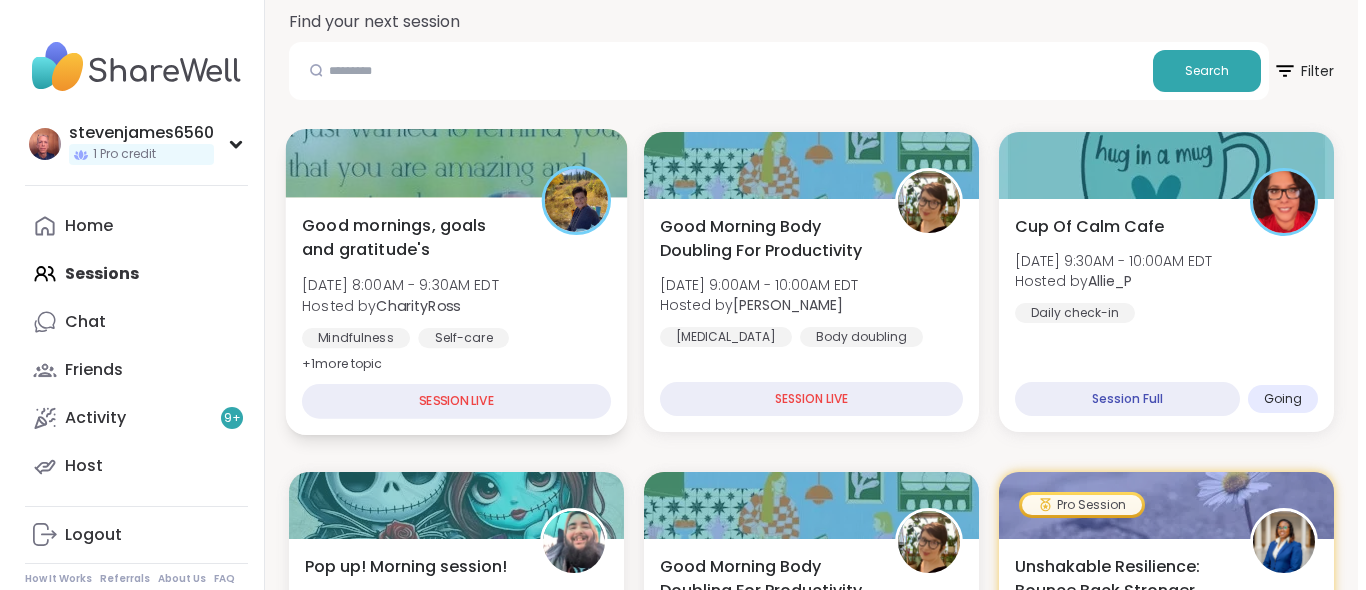 scroll, scrollTop: 400, scrollLeft: 0, axis: vertical 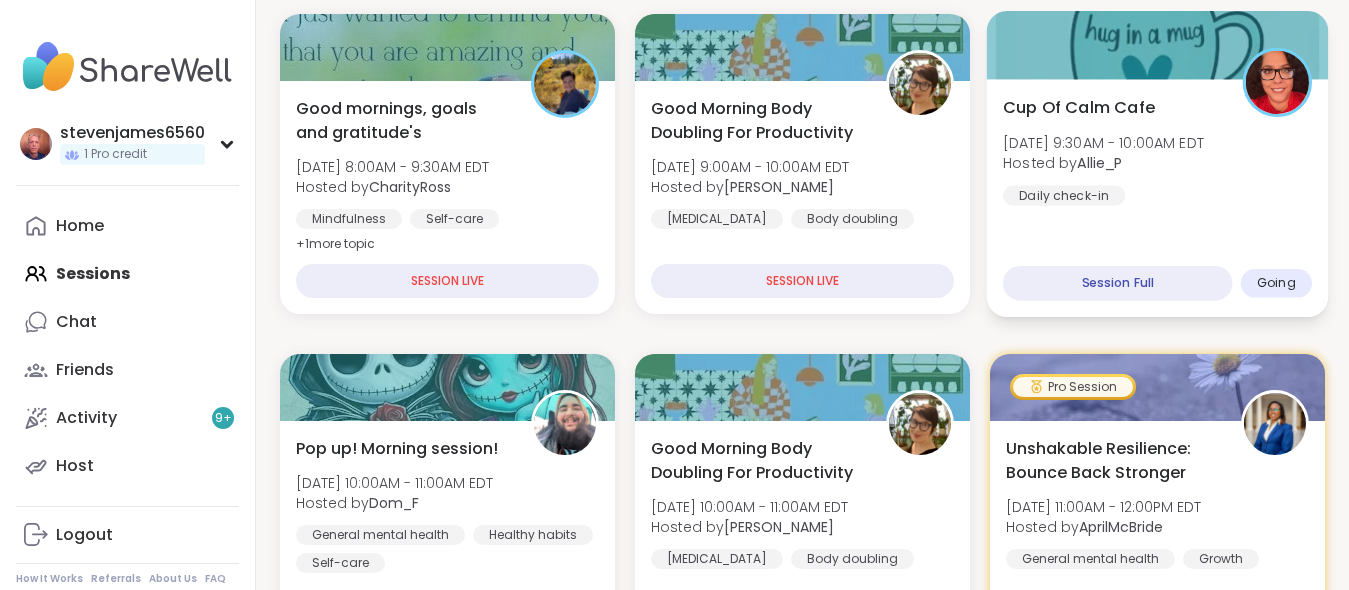 click on "[DATE] 9:30AM - 10:00AM EDT" at bounding box center (1103, 142) 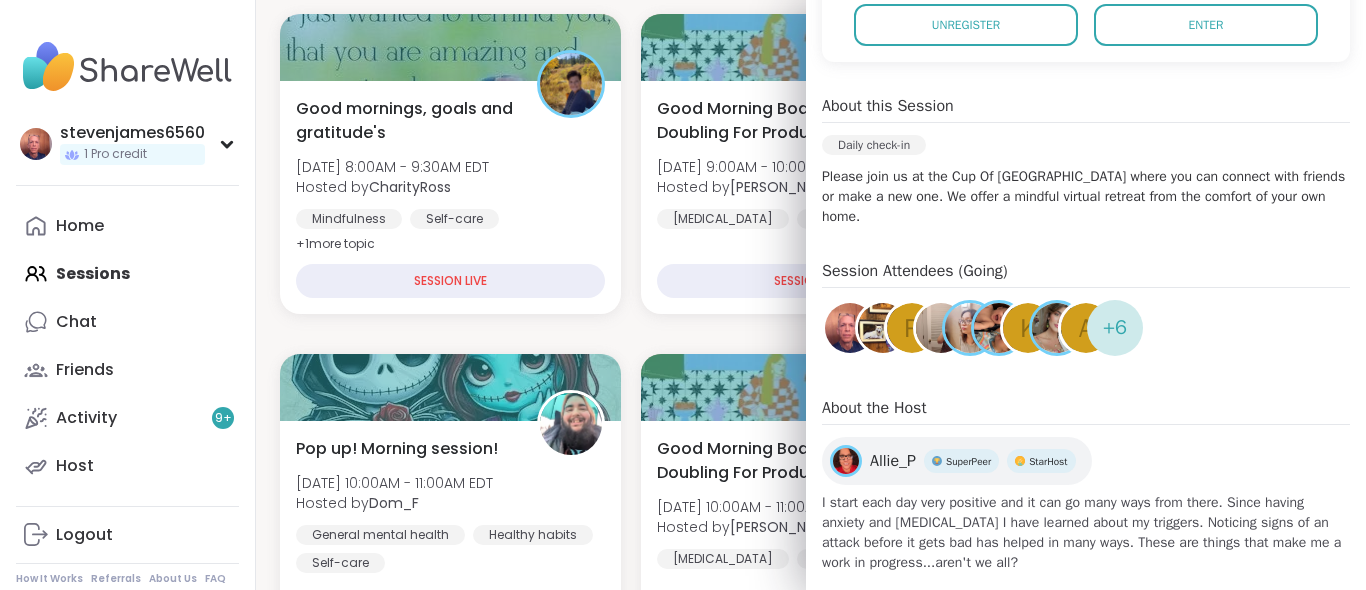 scroll, scrollTop: 500, scrollLeft: 0, axis: vertical 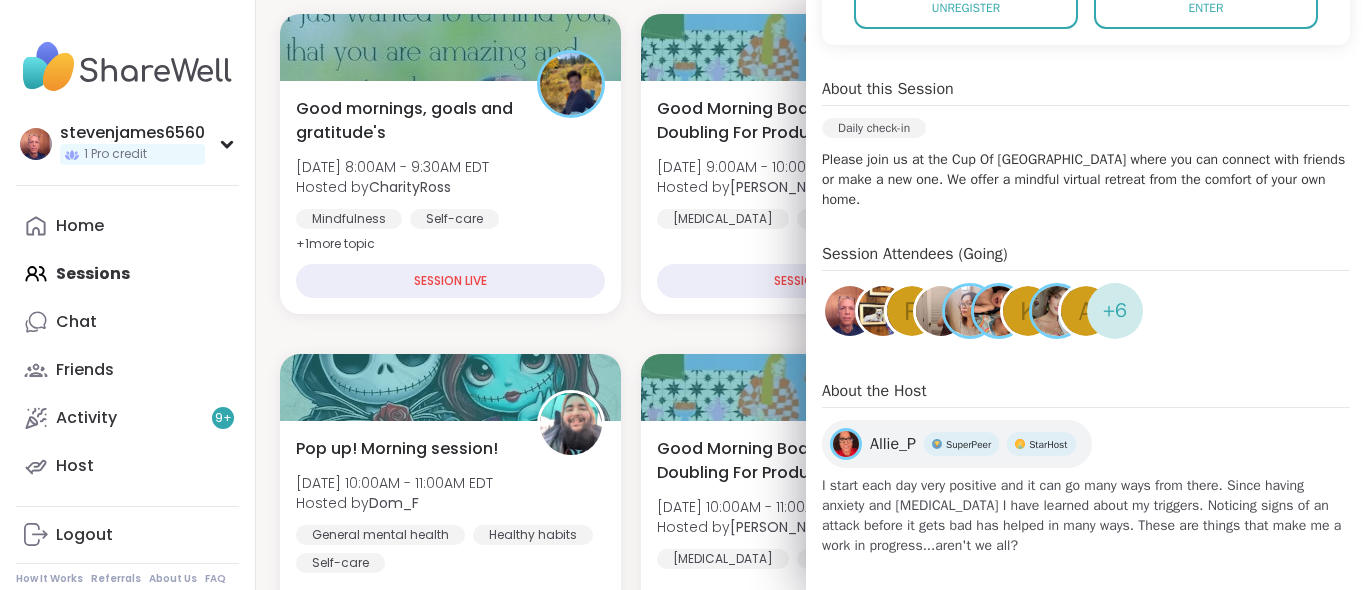 click on "a" at bounding box center (1086, 311) 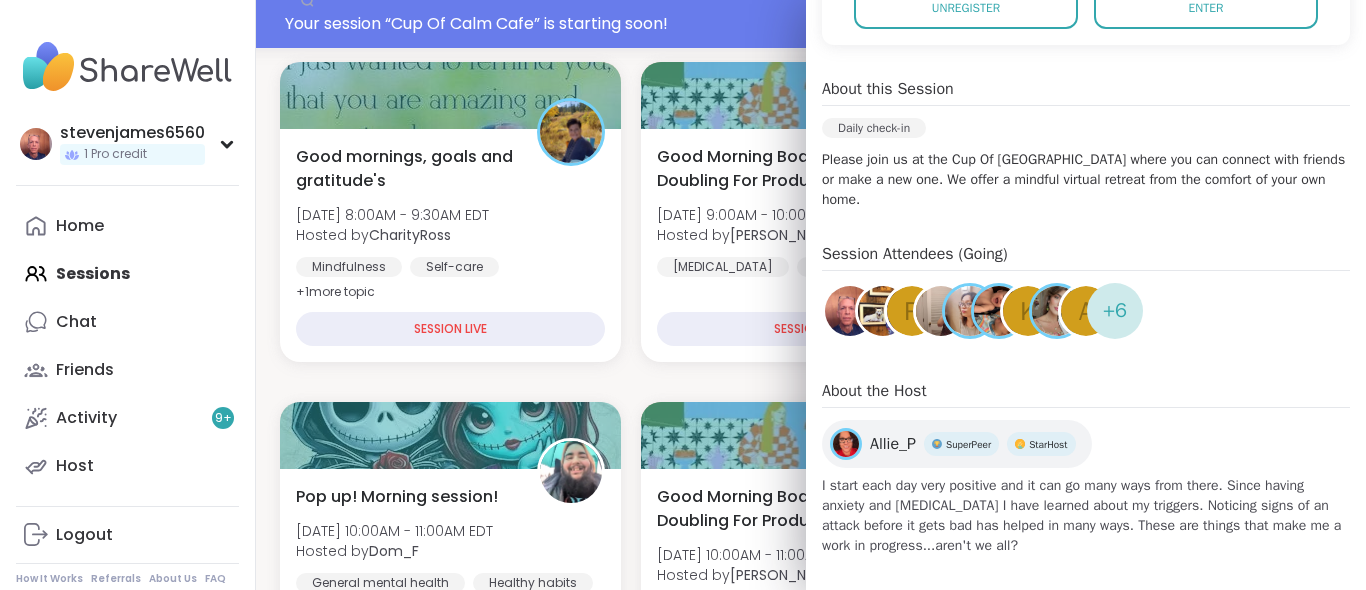 scroll, scrollTop: 448, scrollLeft: 0, axis: vertical 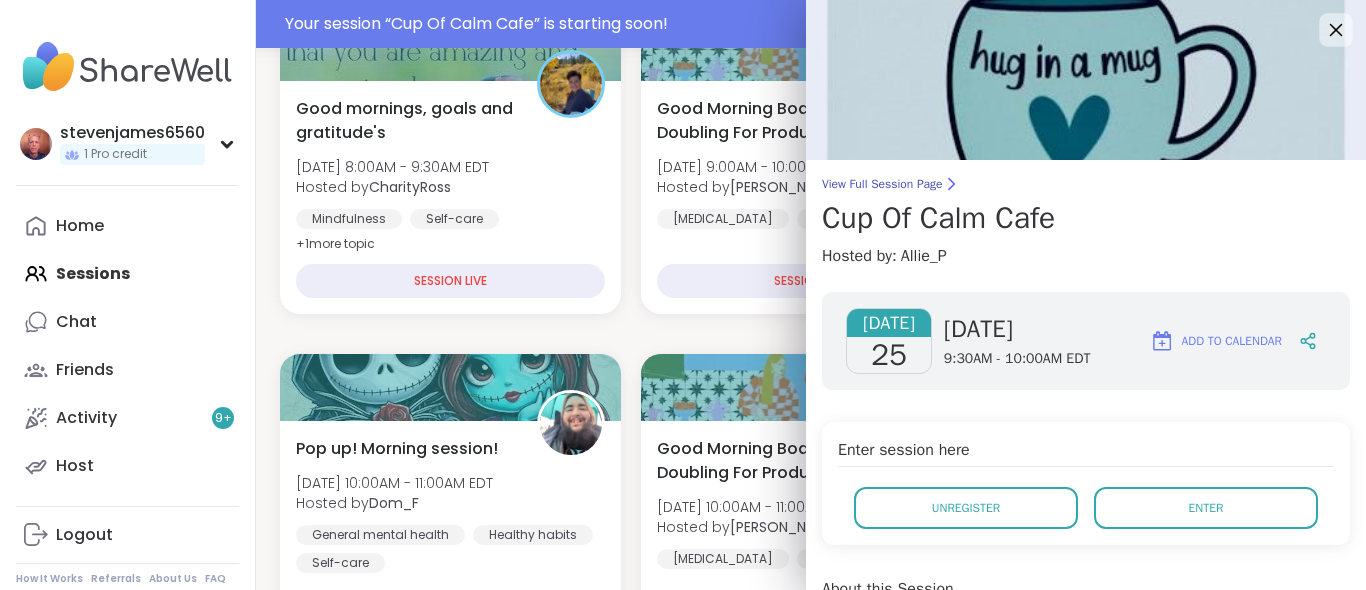 click 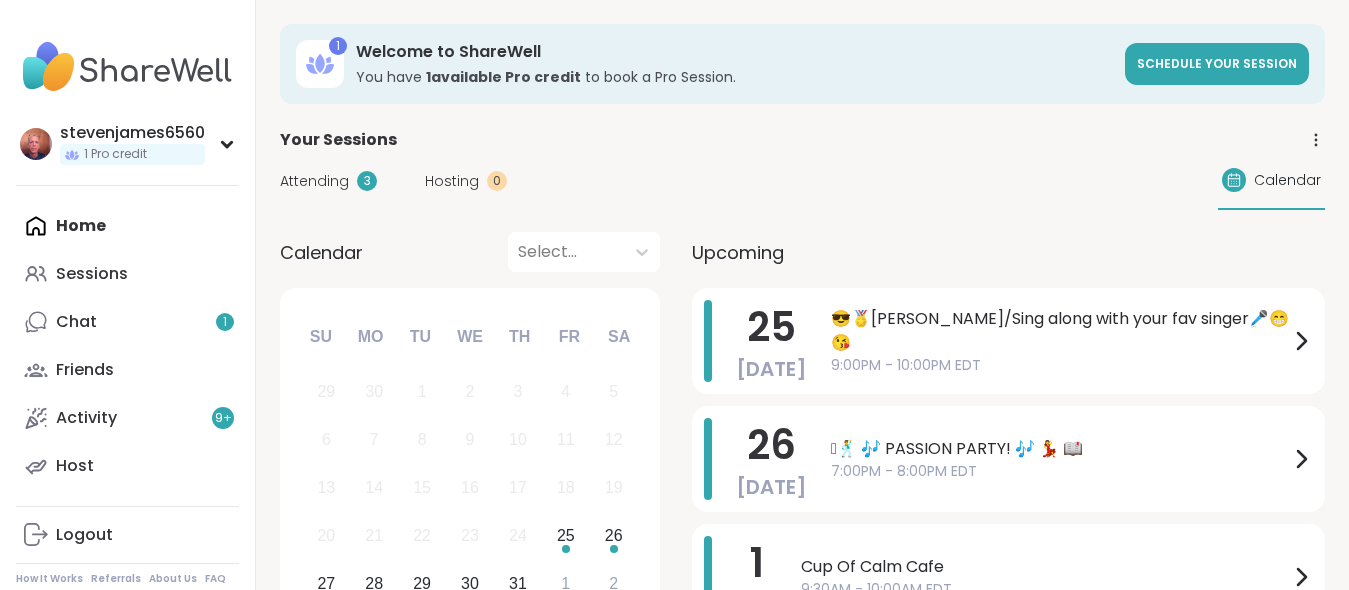 click on "Sessions" at bounding box center (92, 274) 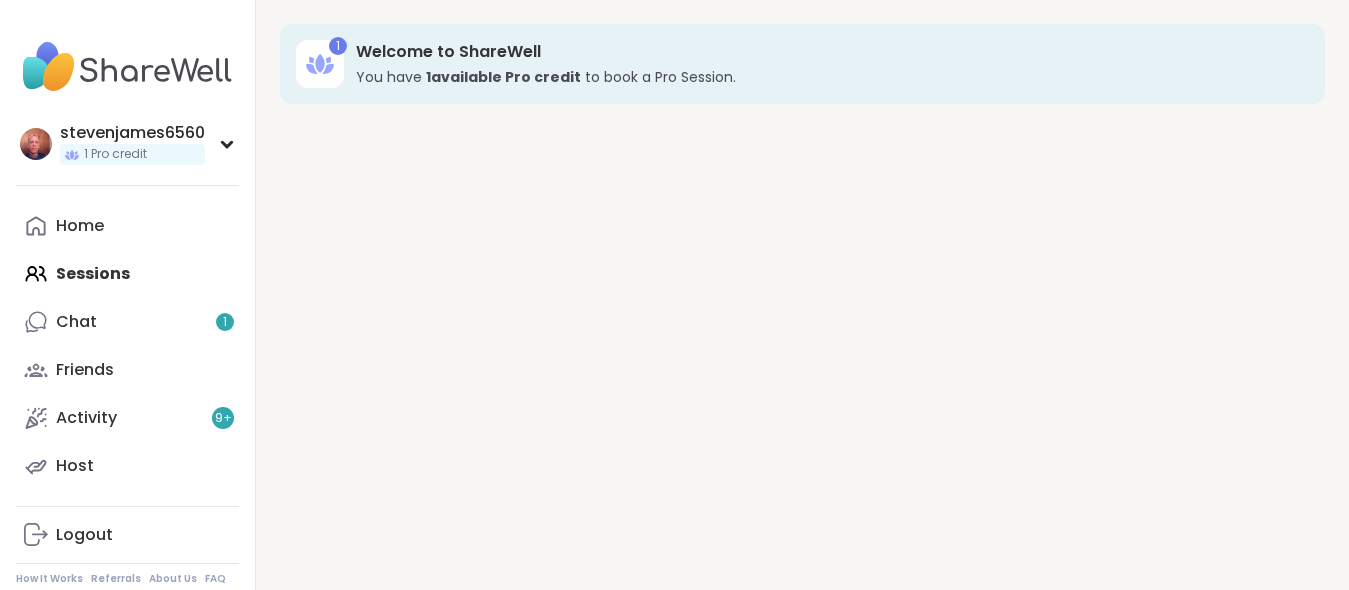 scroll, scrollTop: 0, scrollLeft: 0, axis: both 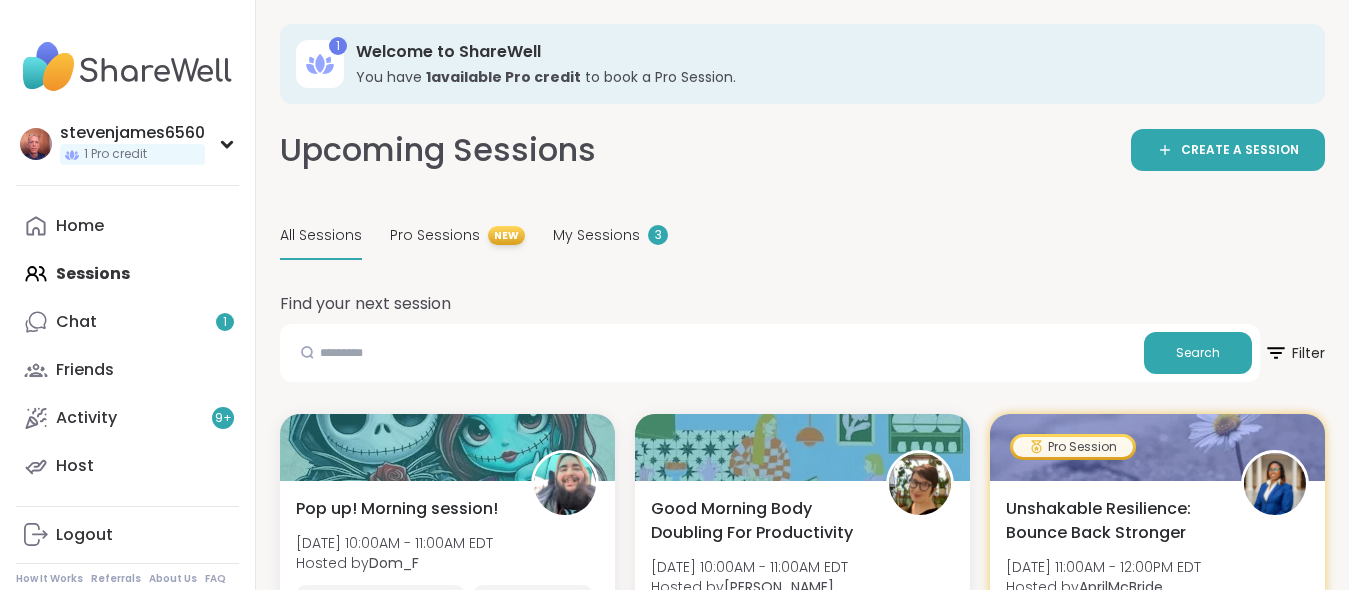 click on "All Sessions" at bounding box center (321, 235) 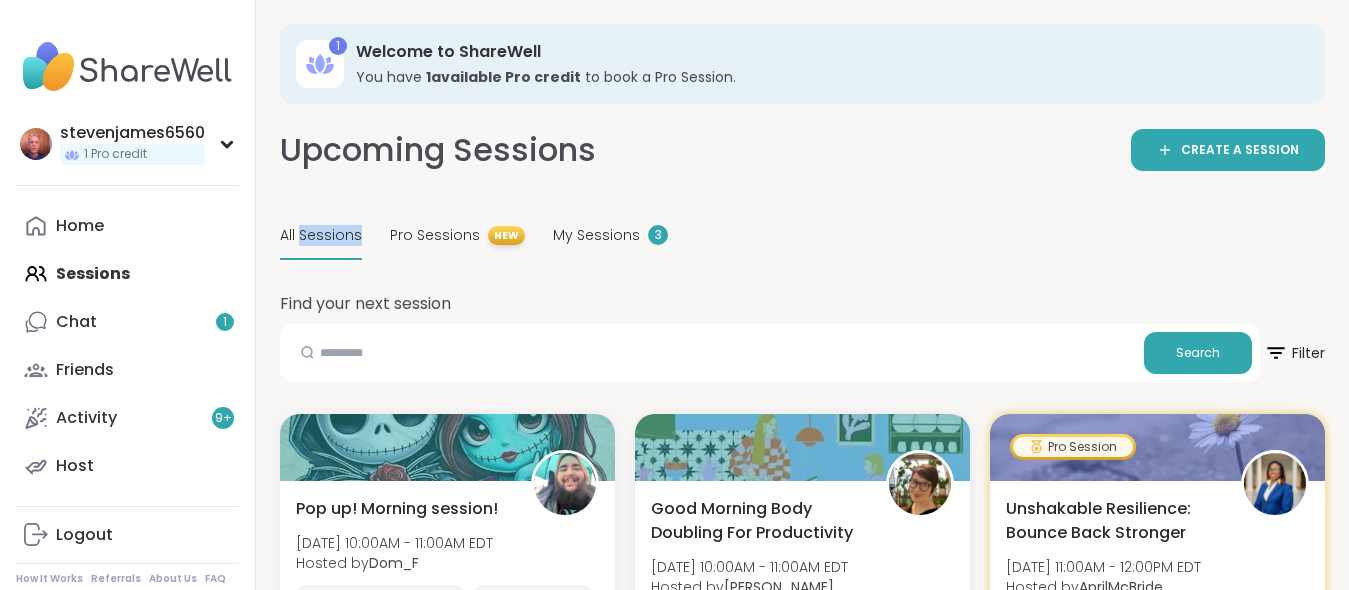click on "All Sessions" at bounding box center [321, 235] 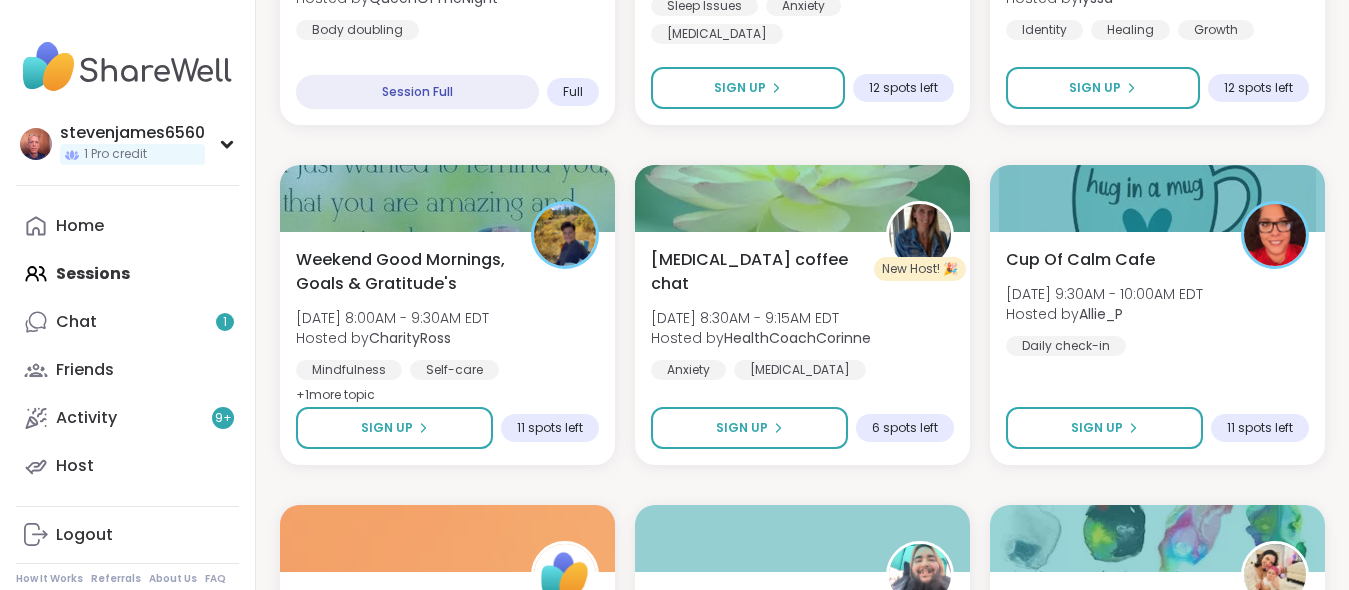 scroll, scrollTop: 3000, scrollLeft: 0, axis: vertical 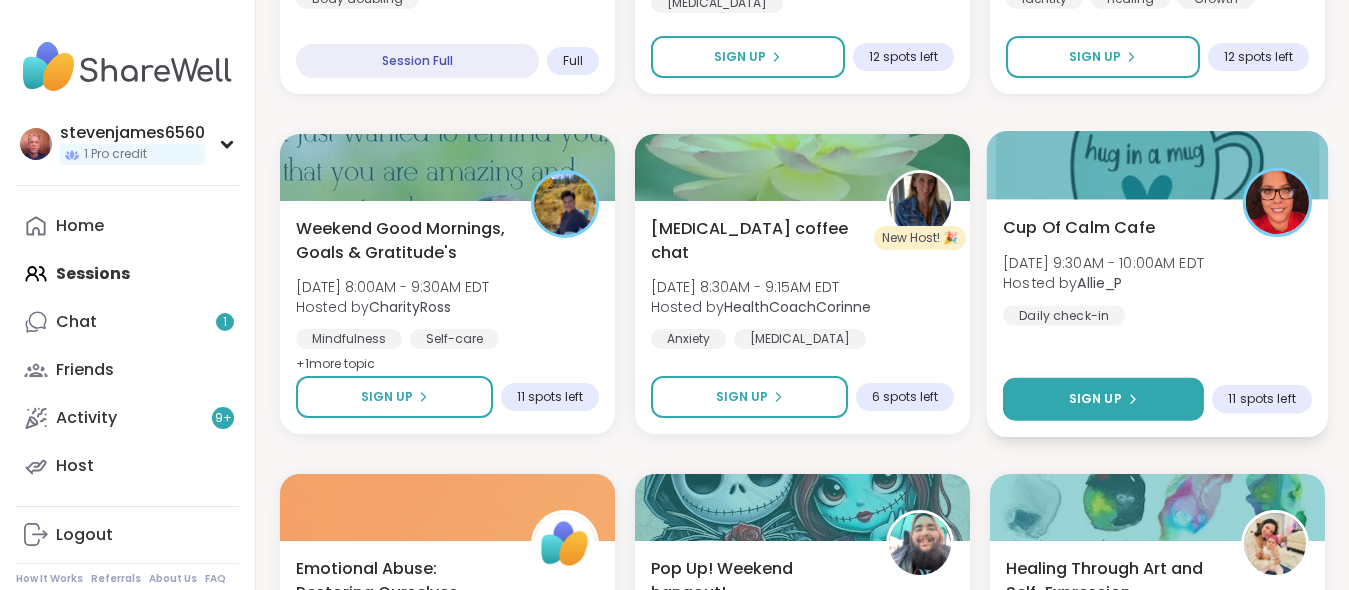 click on "Sign Up" at bounding box center (1103, 399) 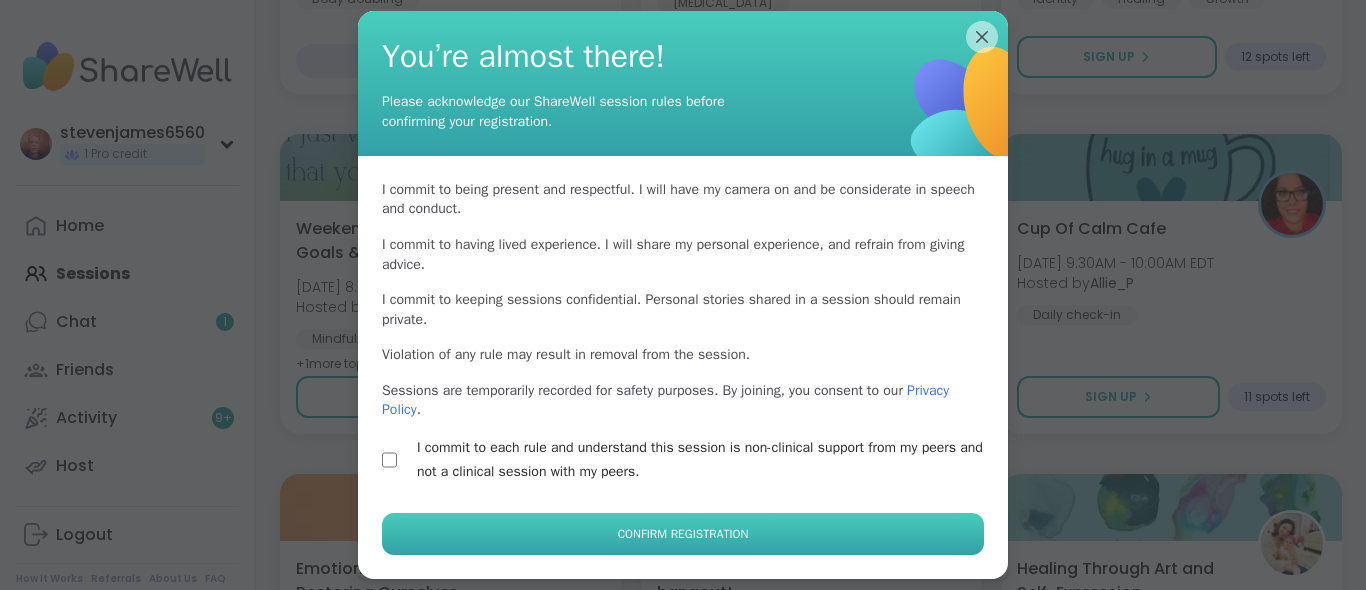 click on "Confirm Registration" at bounding box center (683, 534) 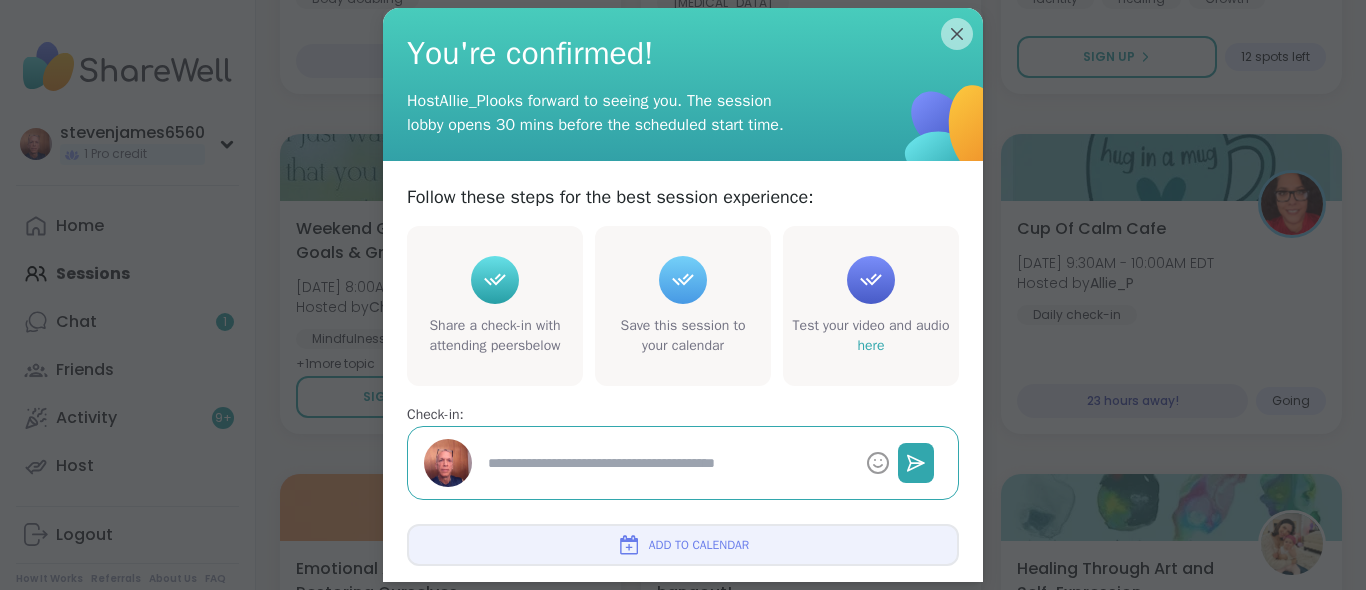type on "*" 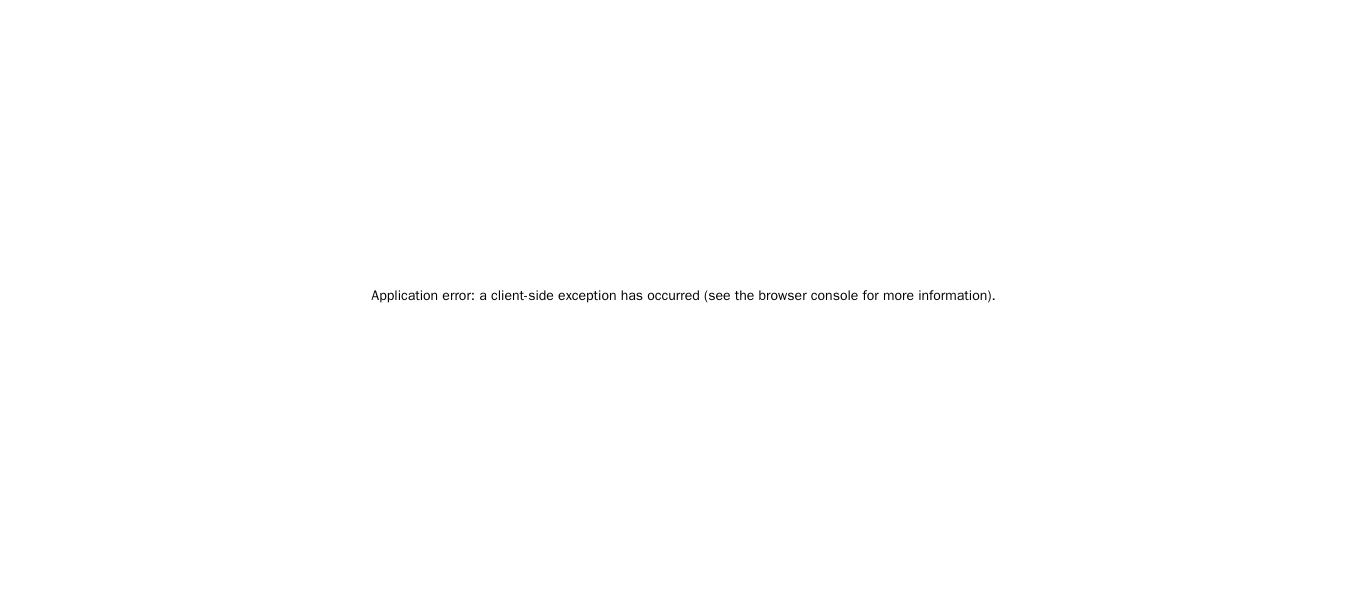 scroll, scrollTop: 0, scrollLeft: 0, axis: both 